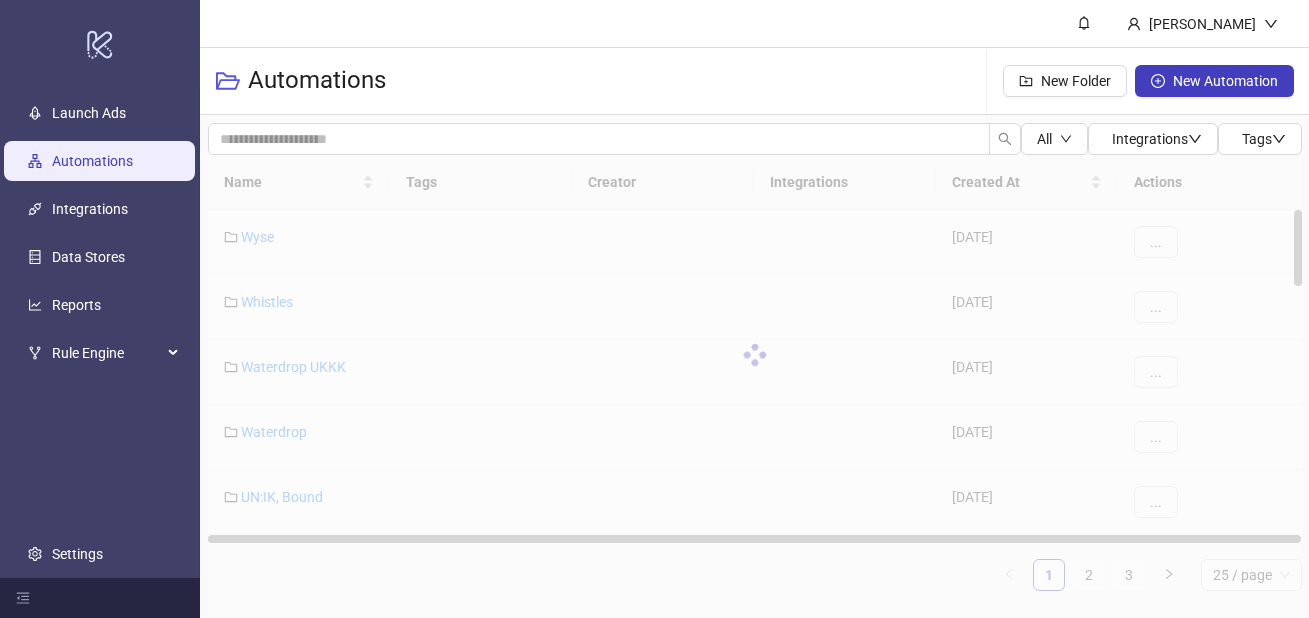 scroll, scrollTop: 0, scrollLeft: 0, axis: both 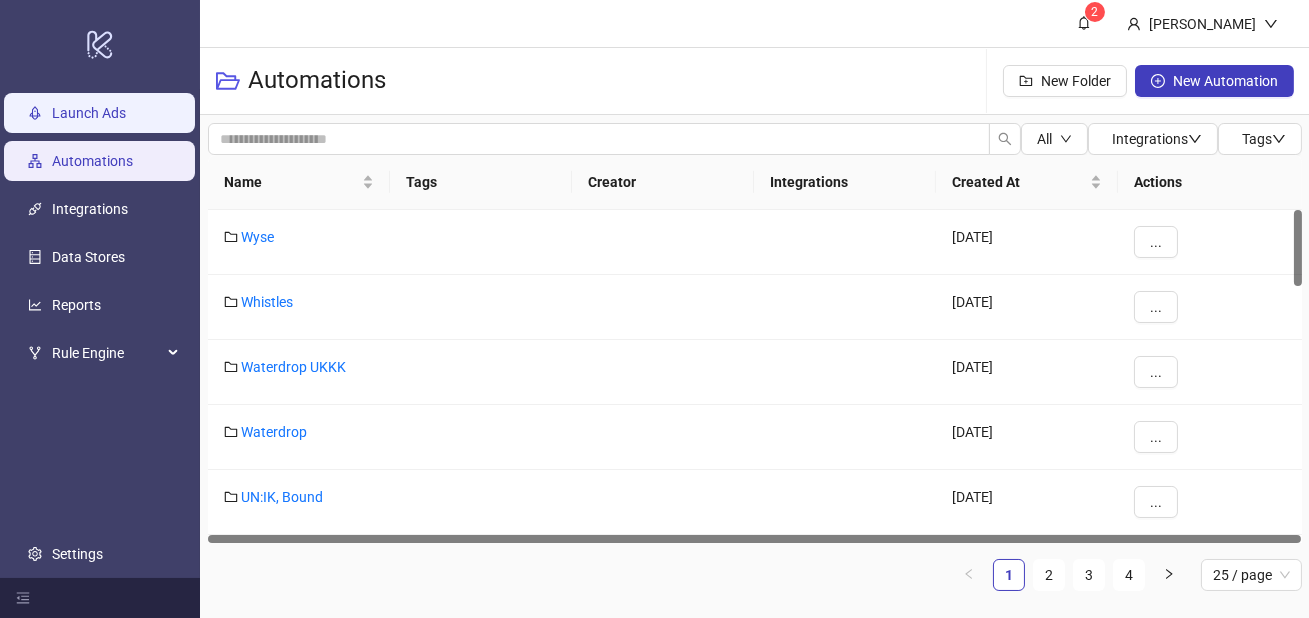 click on "Launch Ads" at bounding box center (89, 113) 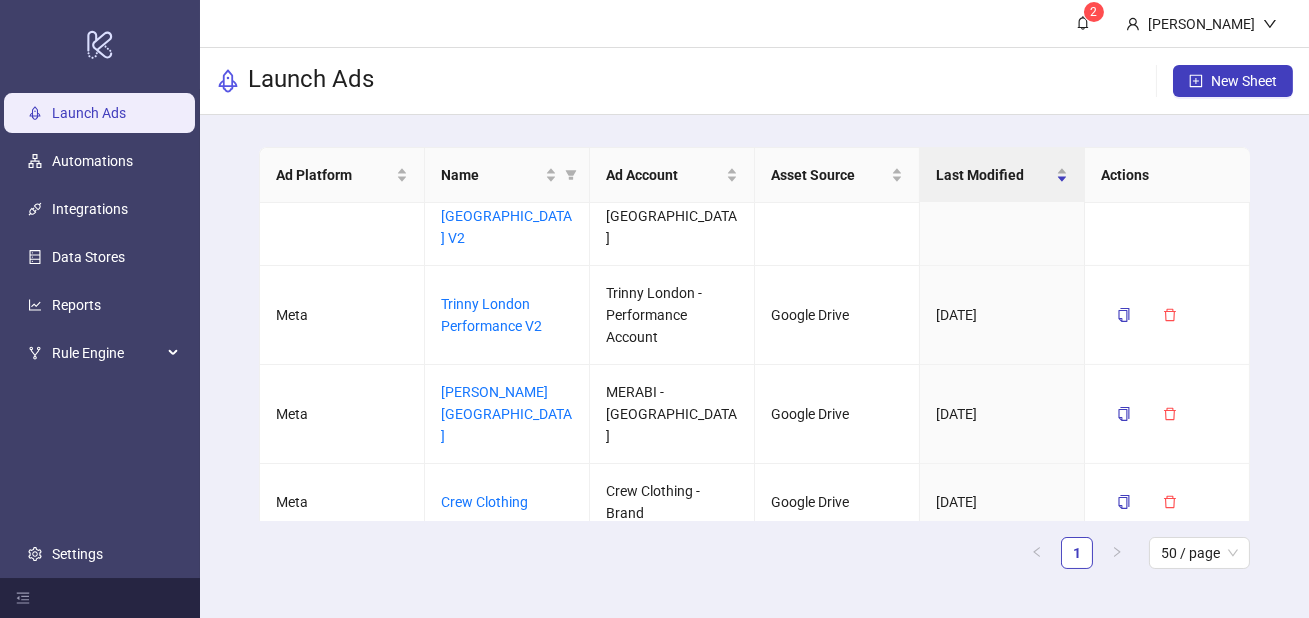 scroll, scrollTop: 1199, scrollLeft: 0, axis: vertical 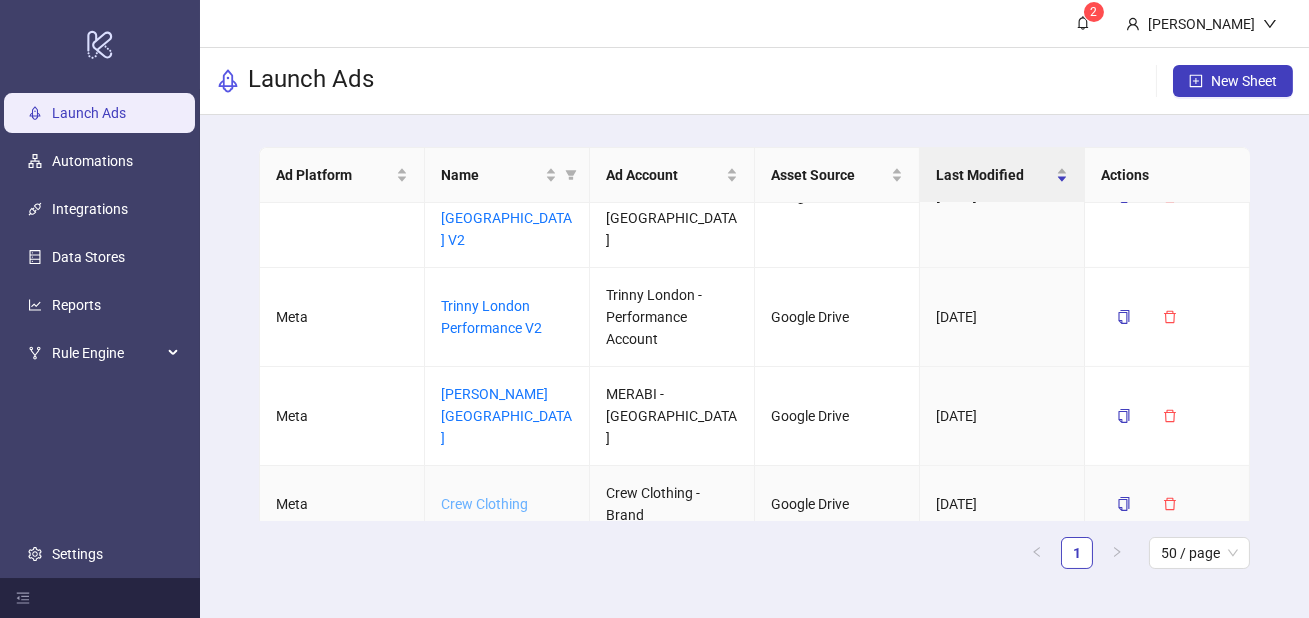 click on "Crew Clothing" at bounding box center [484, 504] 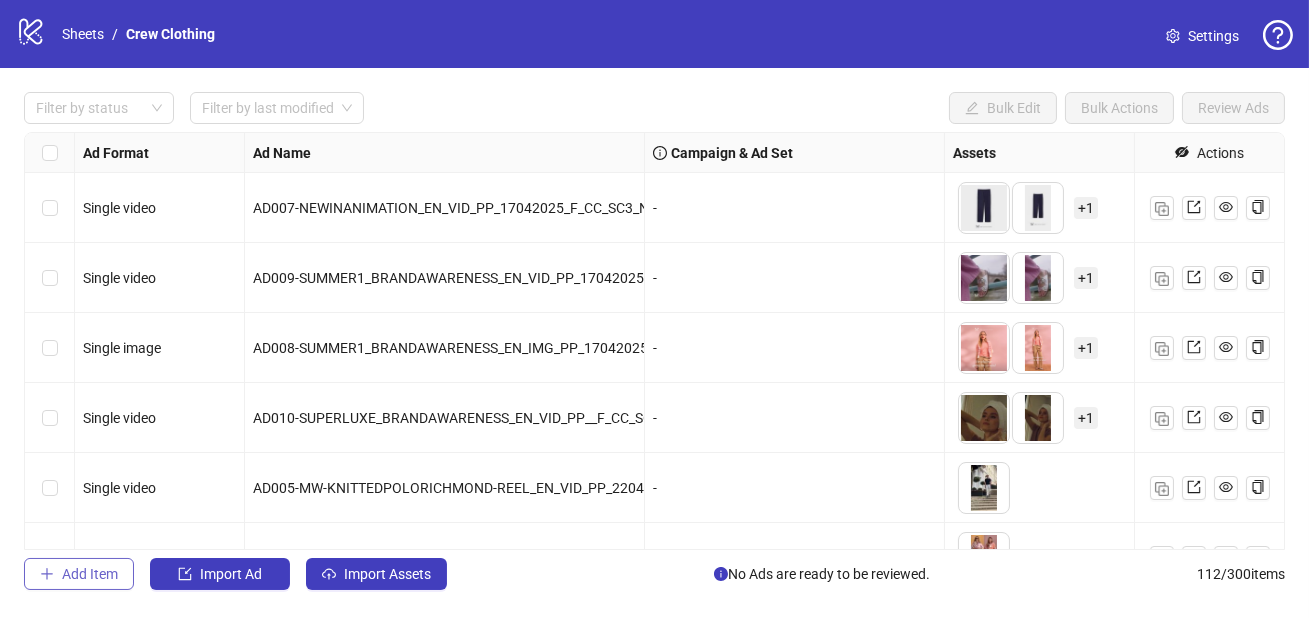 click on "Add Item" at bounding box center (79, 574) 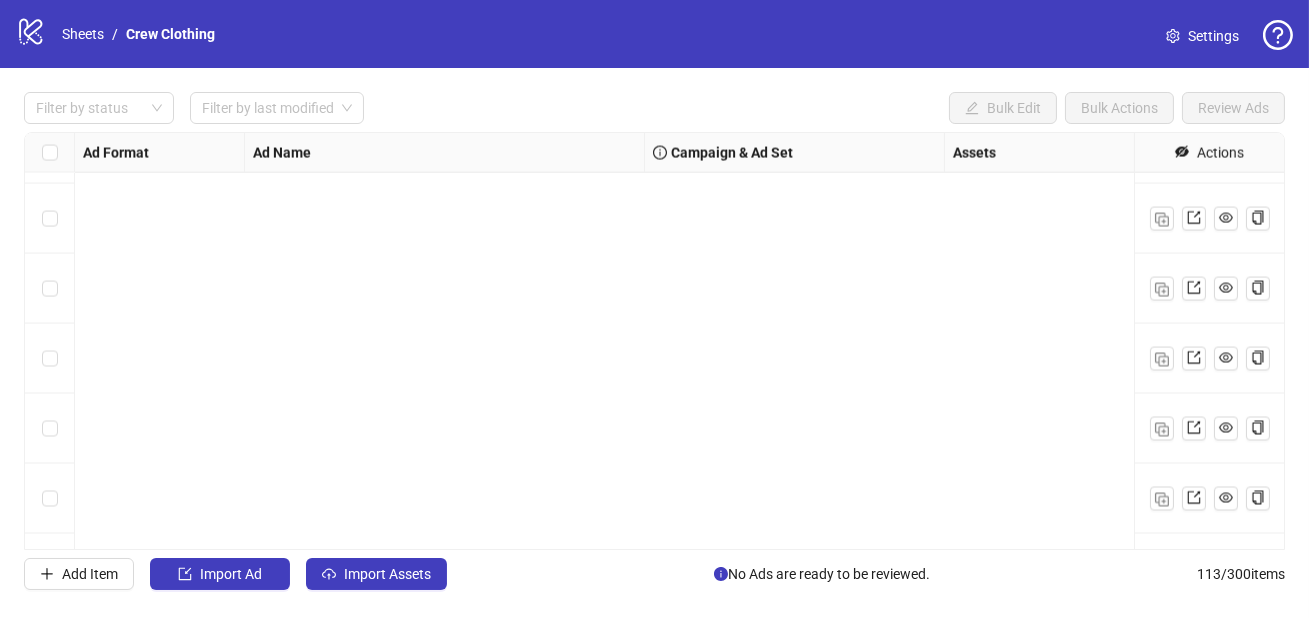 scroll, scrollTop: 7533, scrollLeft: 0, axis: vertical 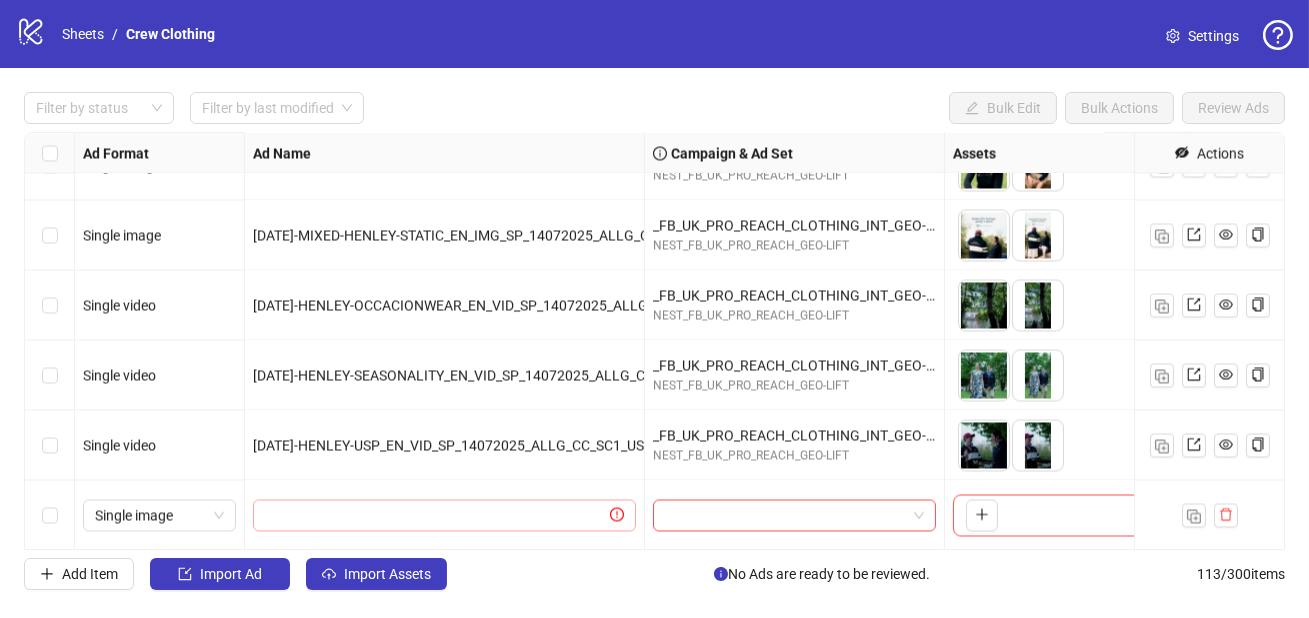 click at bounding box center (444, 515) 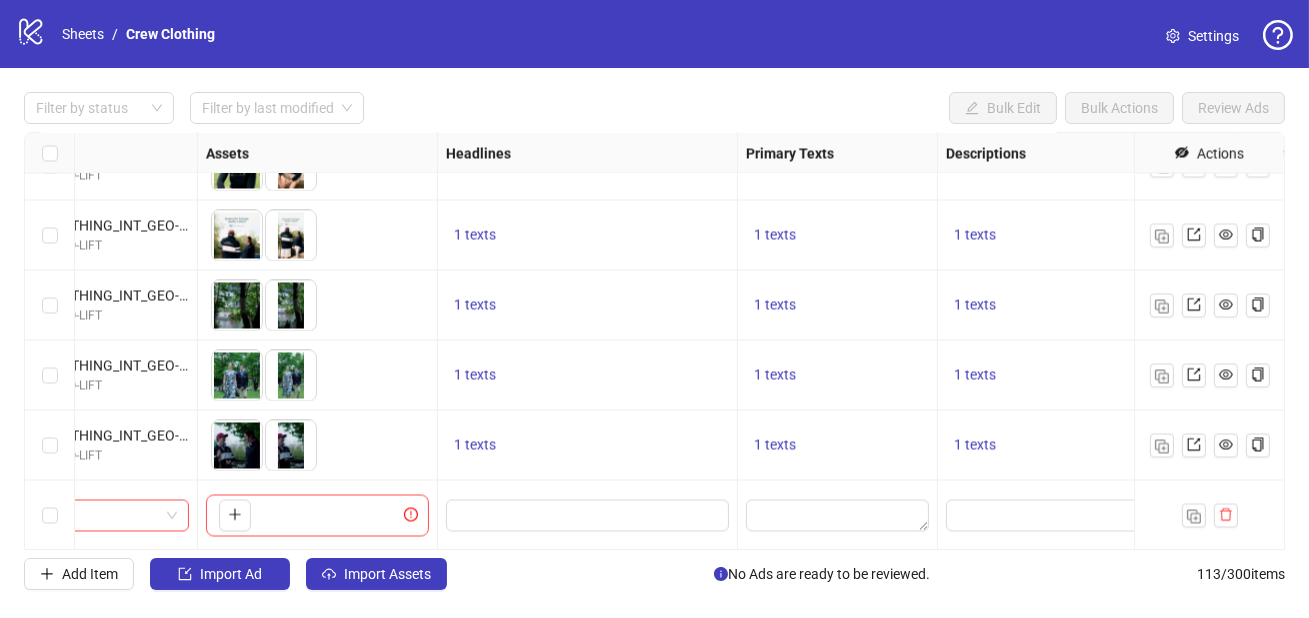 scroll, scrollTop: 7533, scrollLeft: 799, axis: both 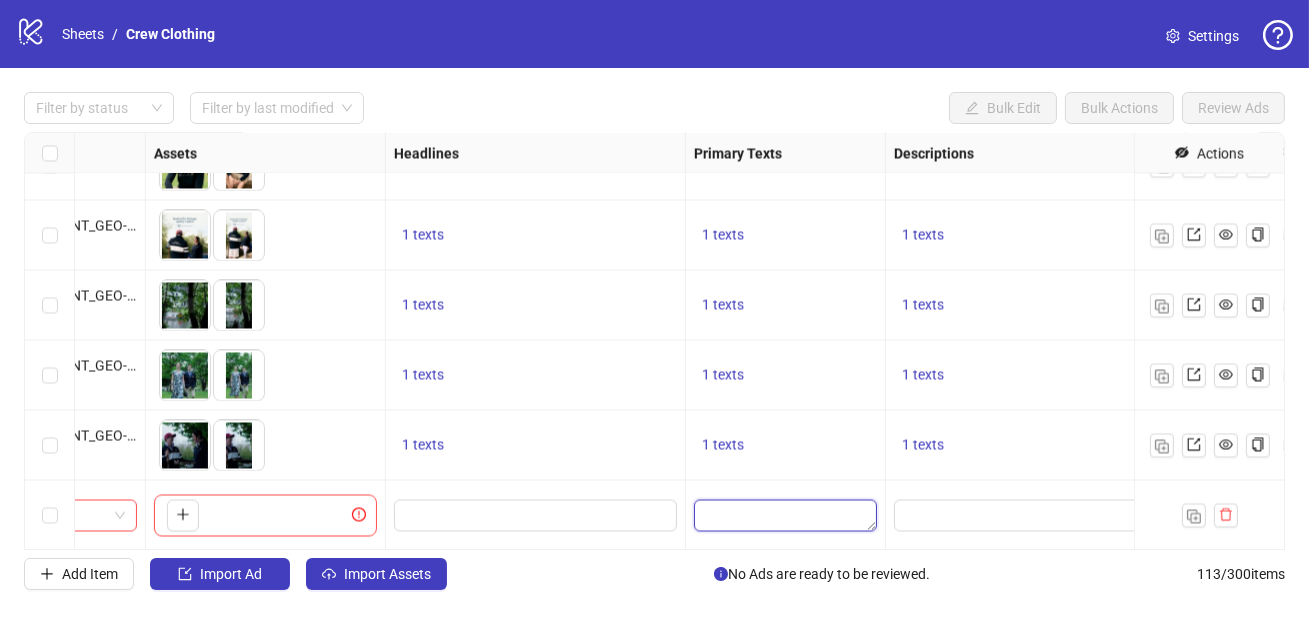 click at bounding box center (785, 515) 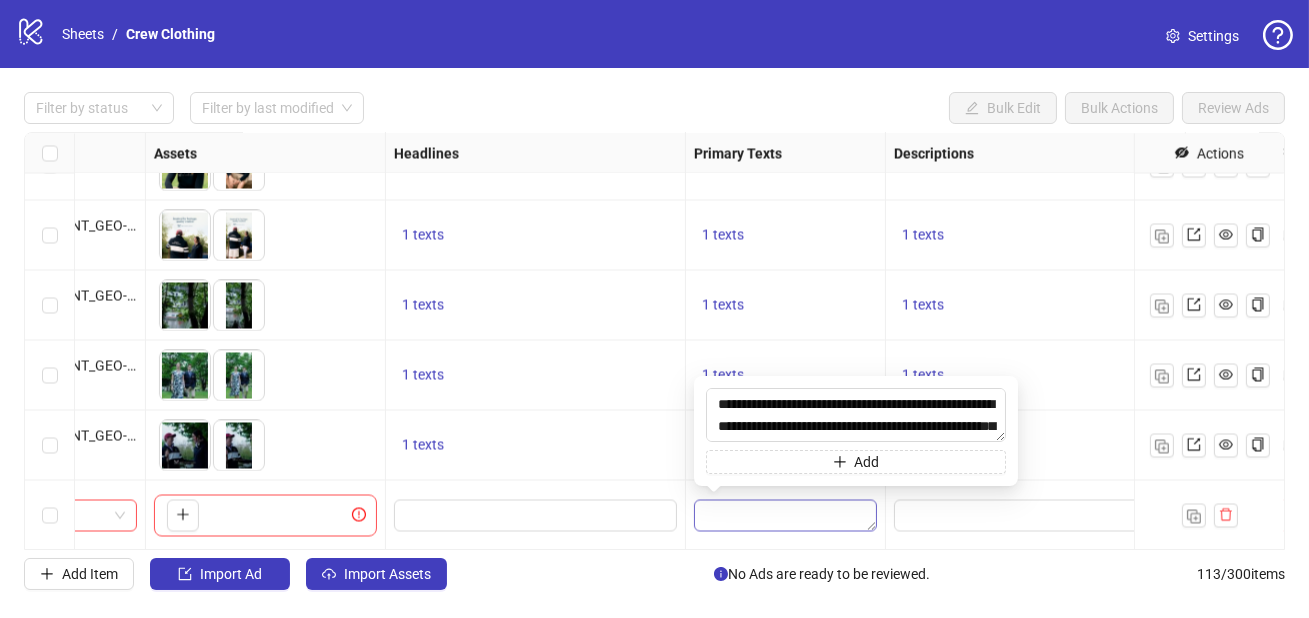 scroll, scrollTop: 15, scrollLeft: 0, axis: vertical 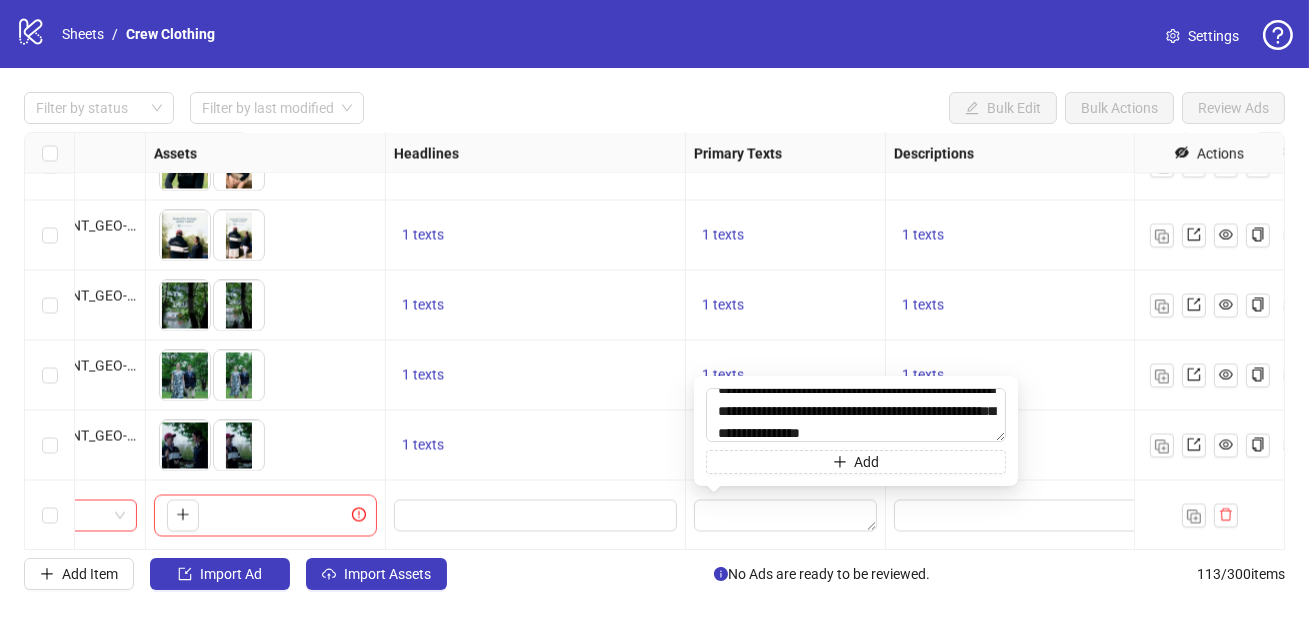 type on "**********" 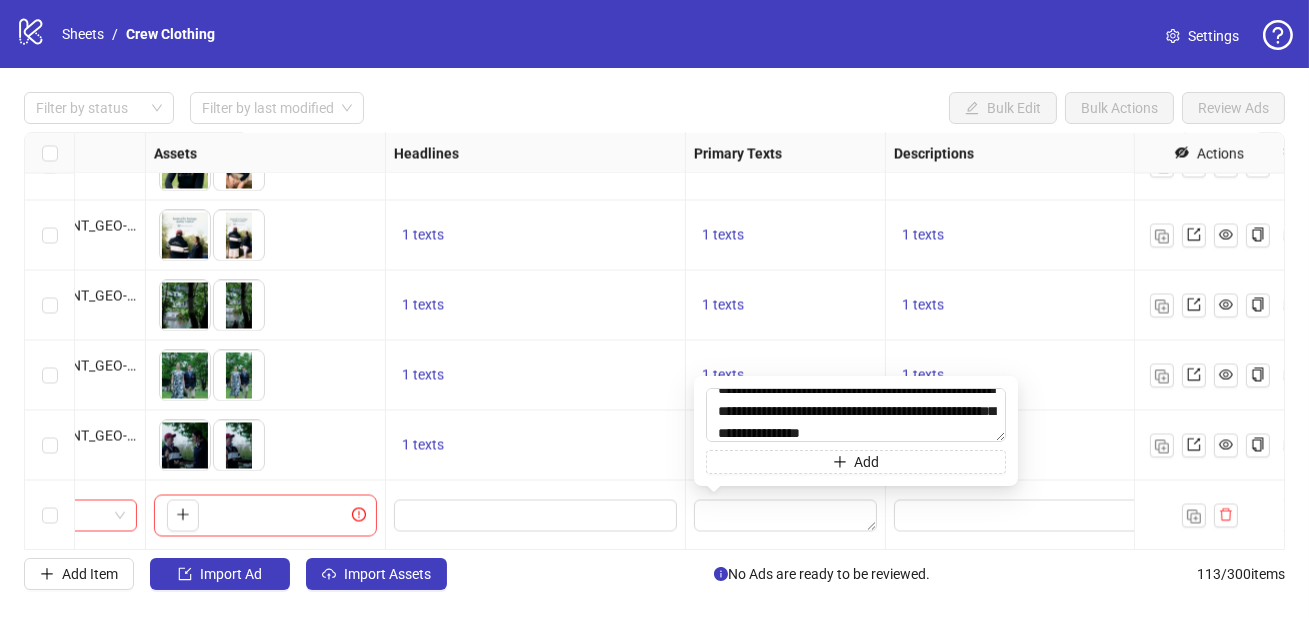 click on "1 texts" at bounding box center (785, 305) 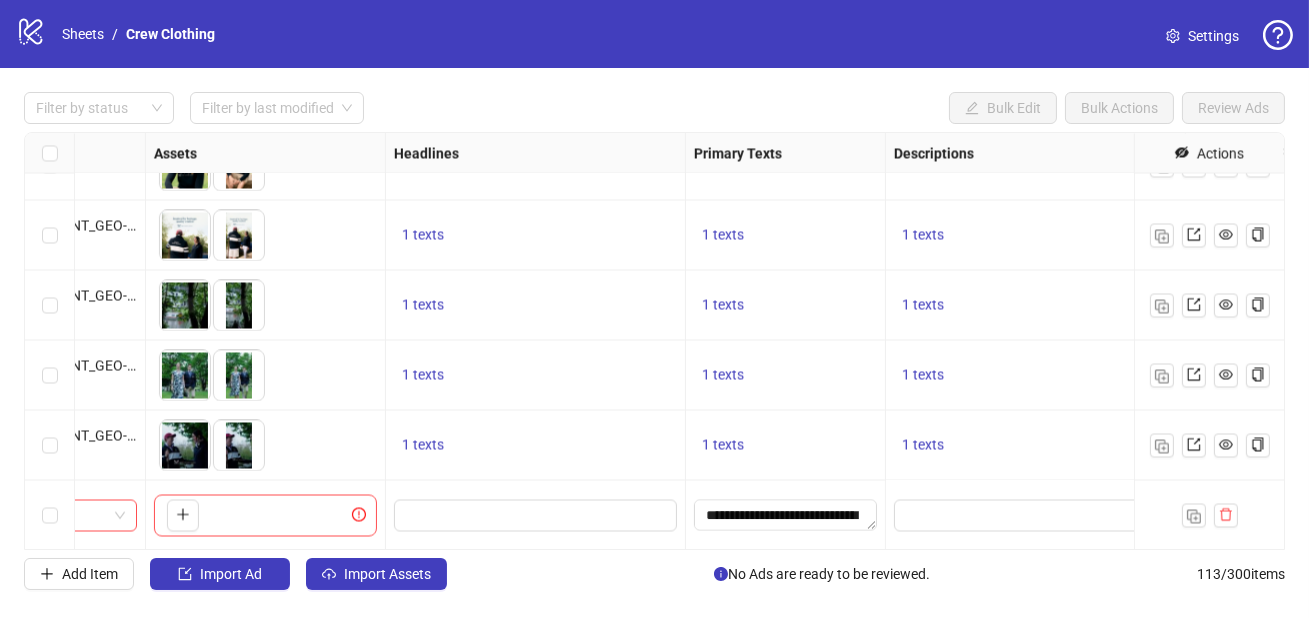 click at bounding box center (536, 515) 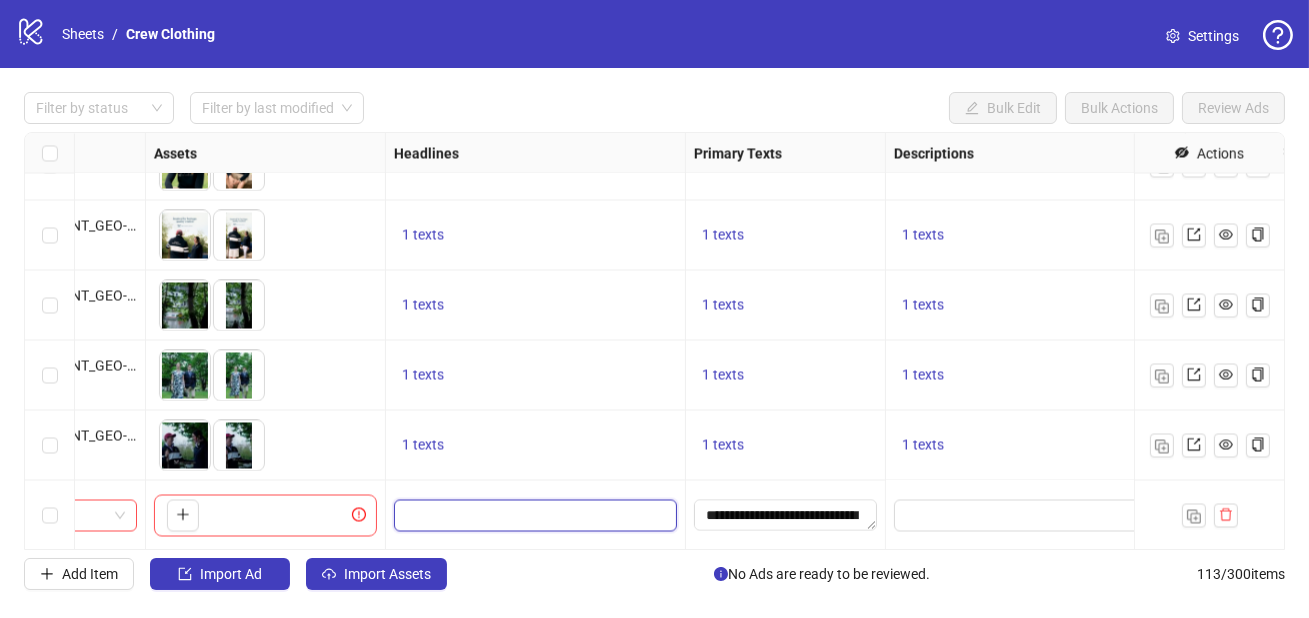 click at bounding box center (533, 515) 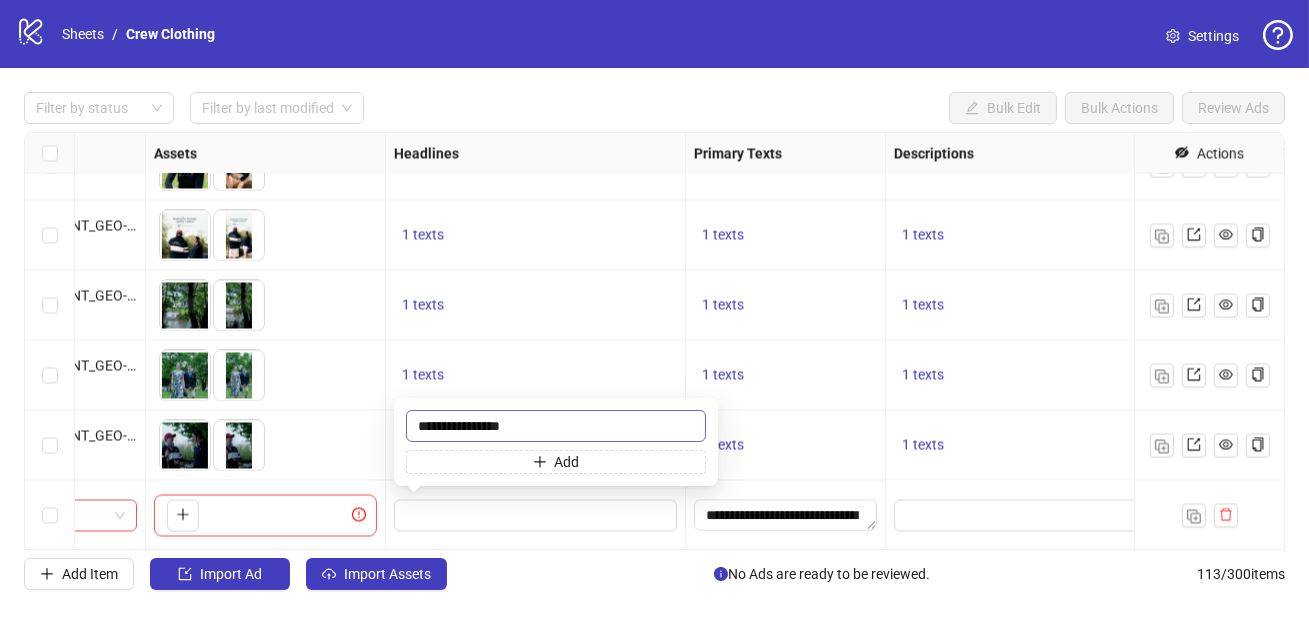 click on "**********" at bounding box center [556, 426] 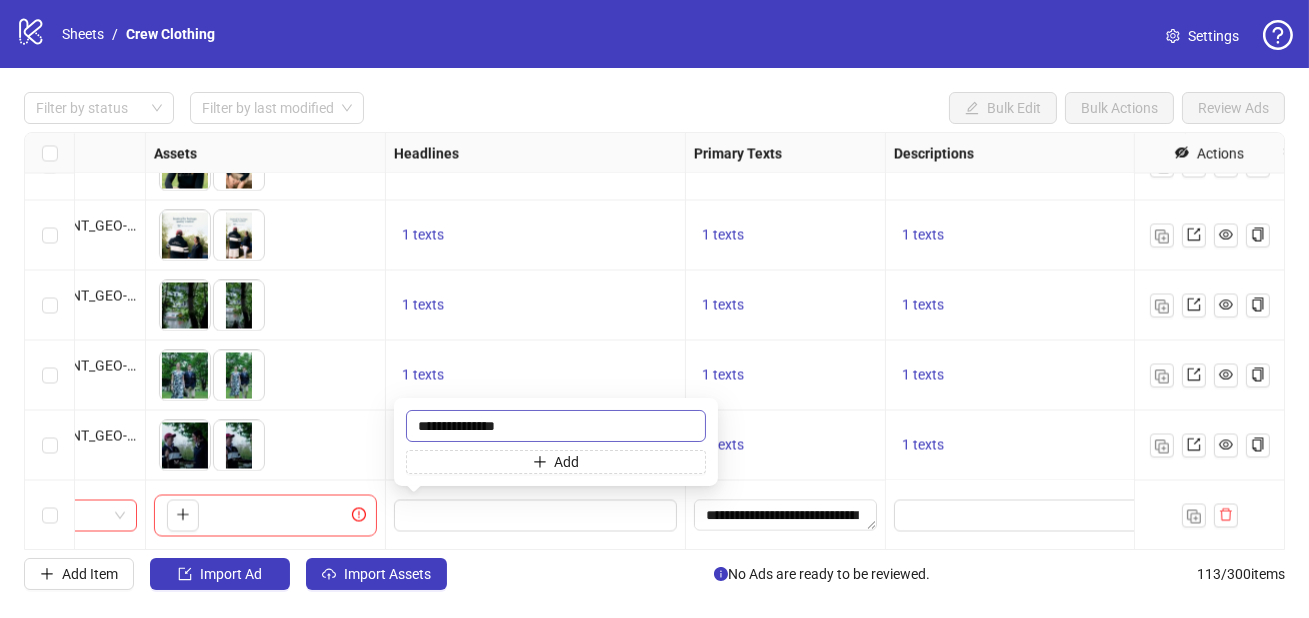 type on "**********" 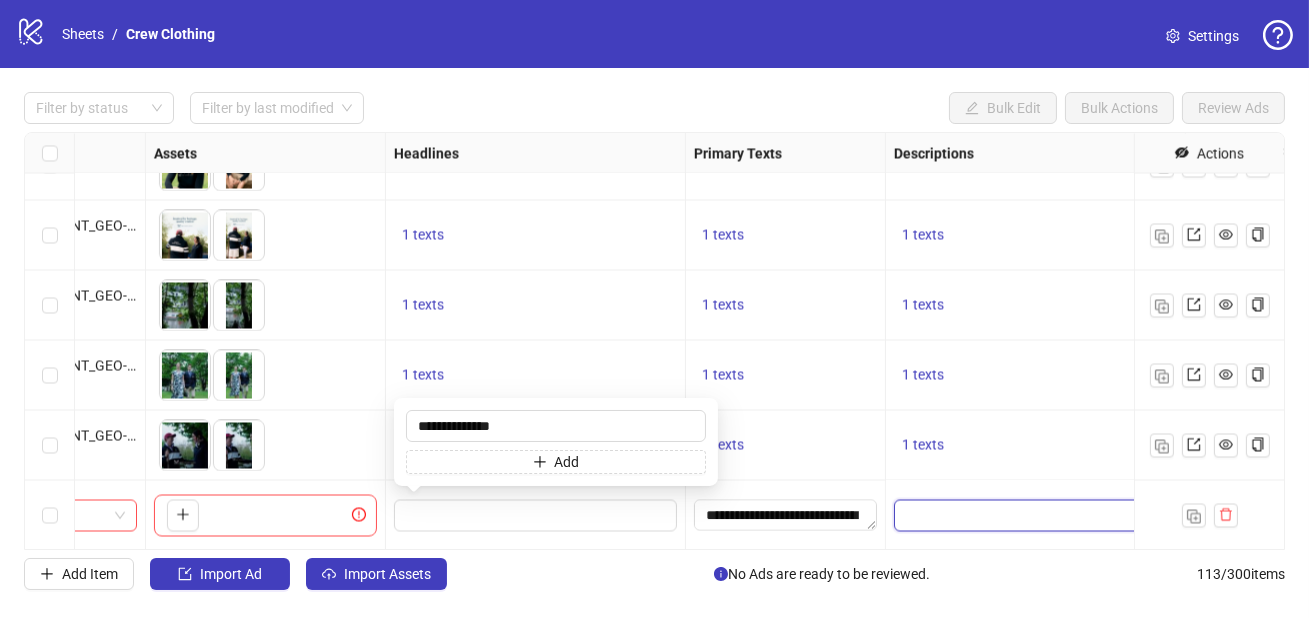 click at bounding box center (1035, 515) 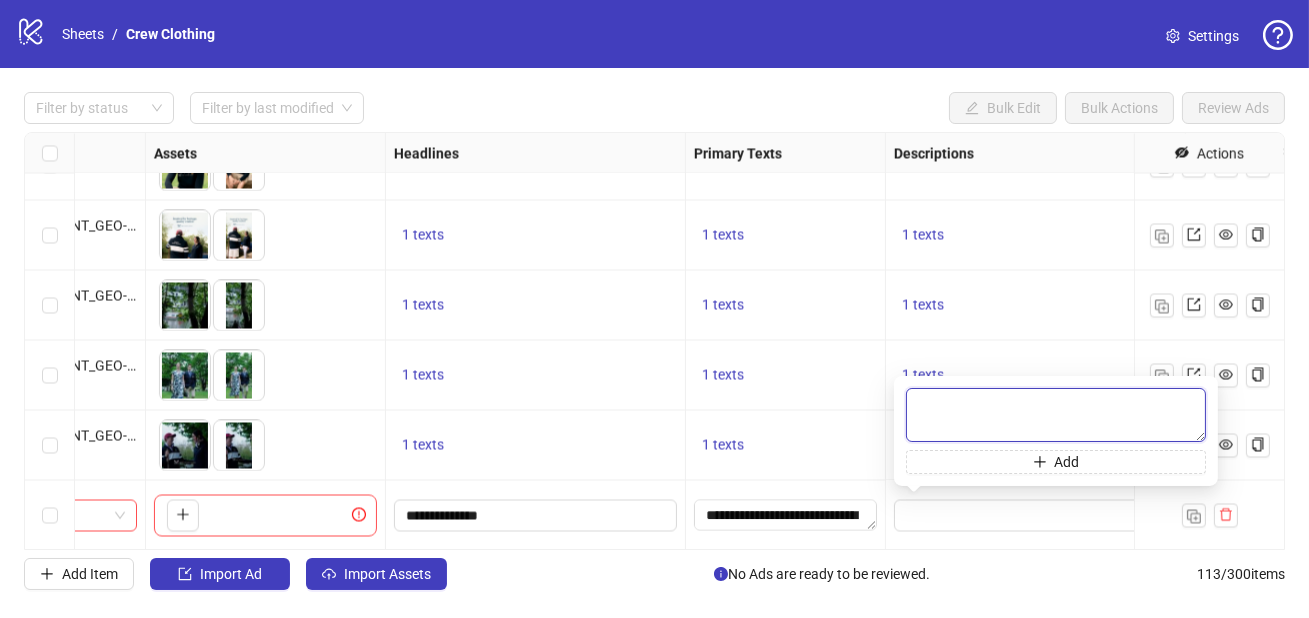 paste on "**********" 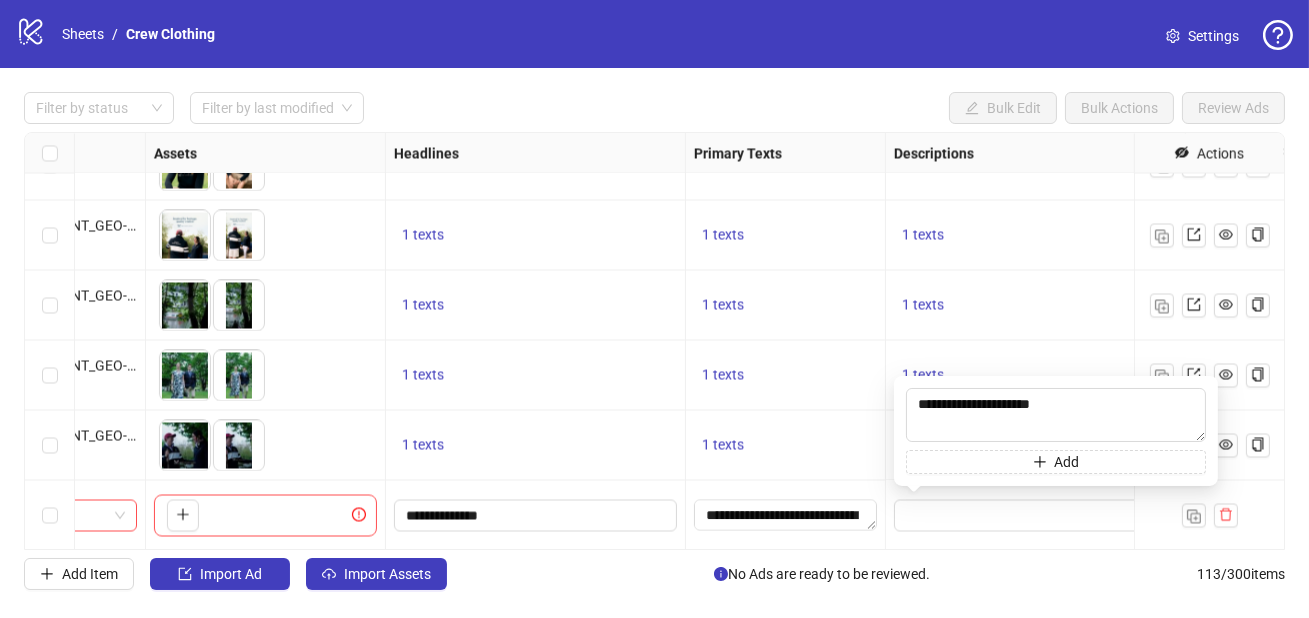 click on "1 texts" at bounding box center [1036, 375] 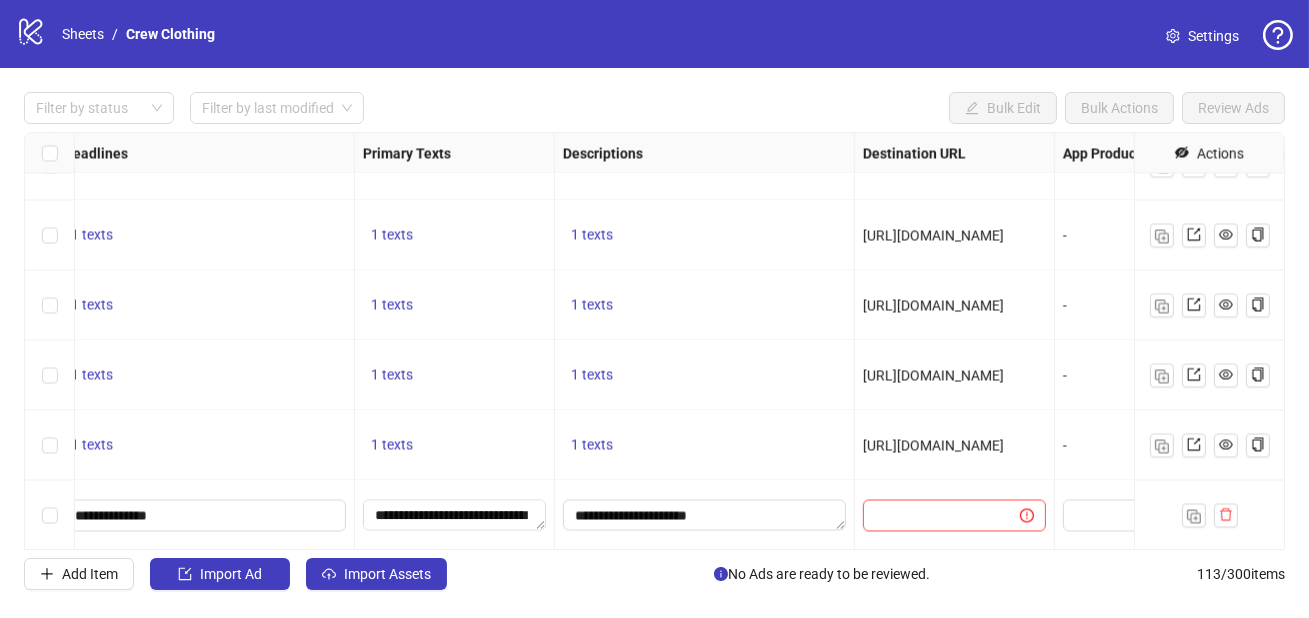 scroll, scrollTop: 7533, scrollLeft: 1640, axis: both 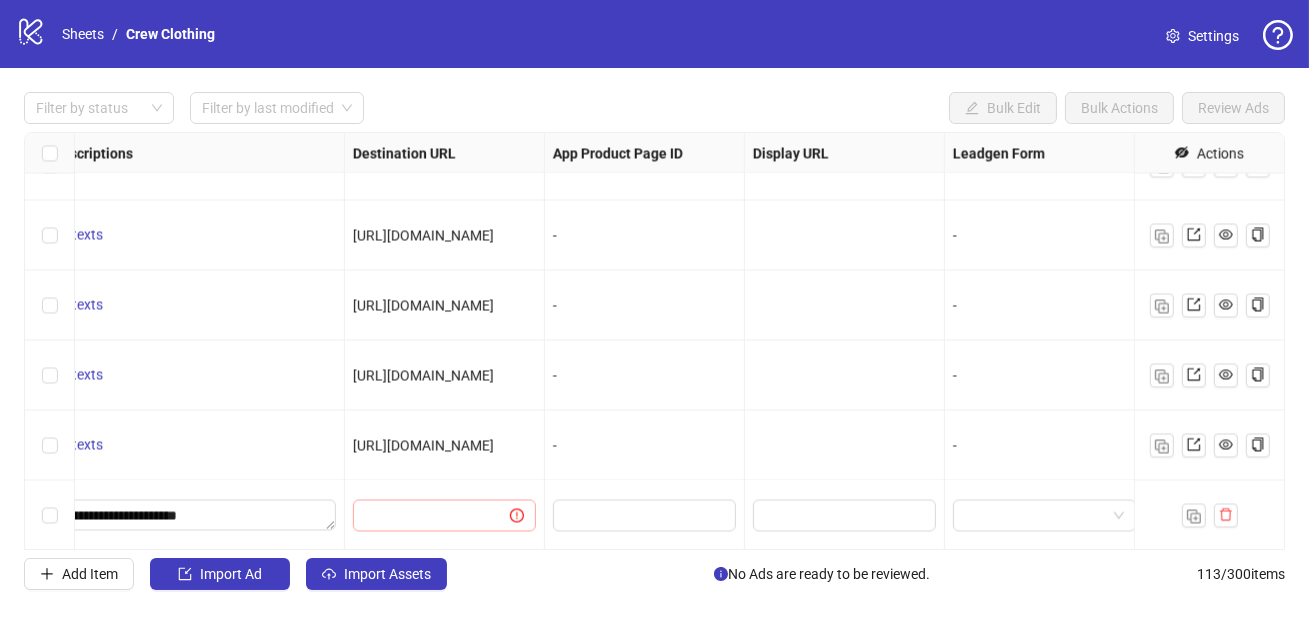click at bounding box center [505, 515] 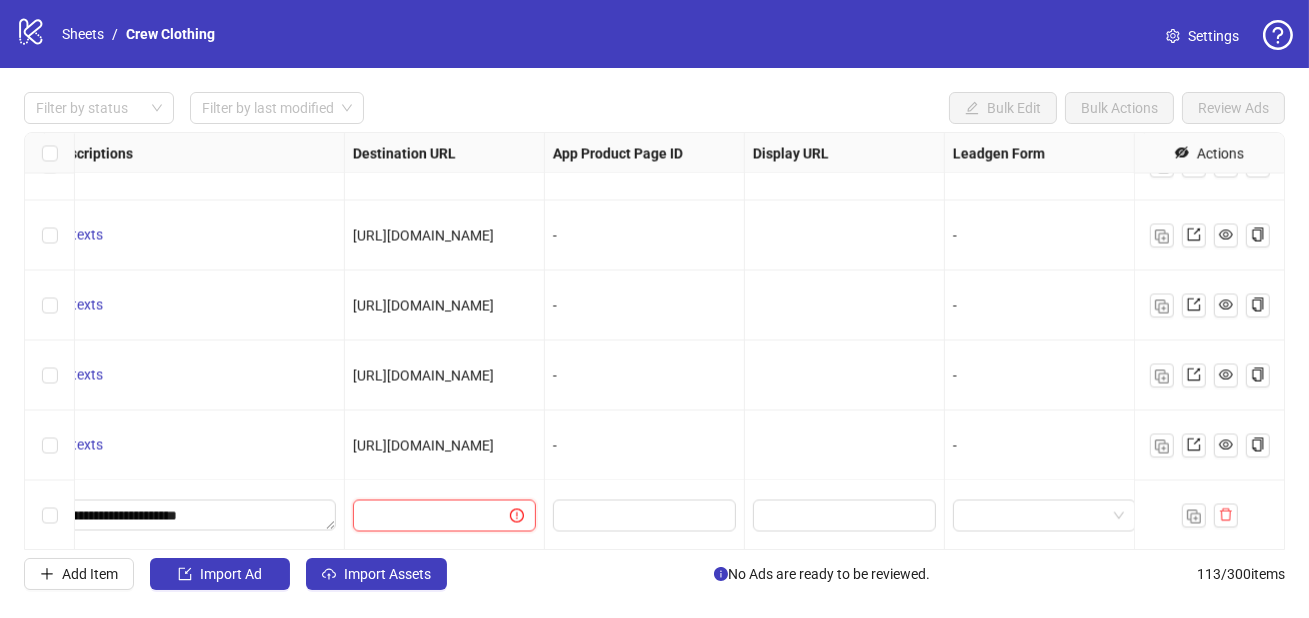 paste on "**********" 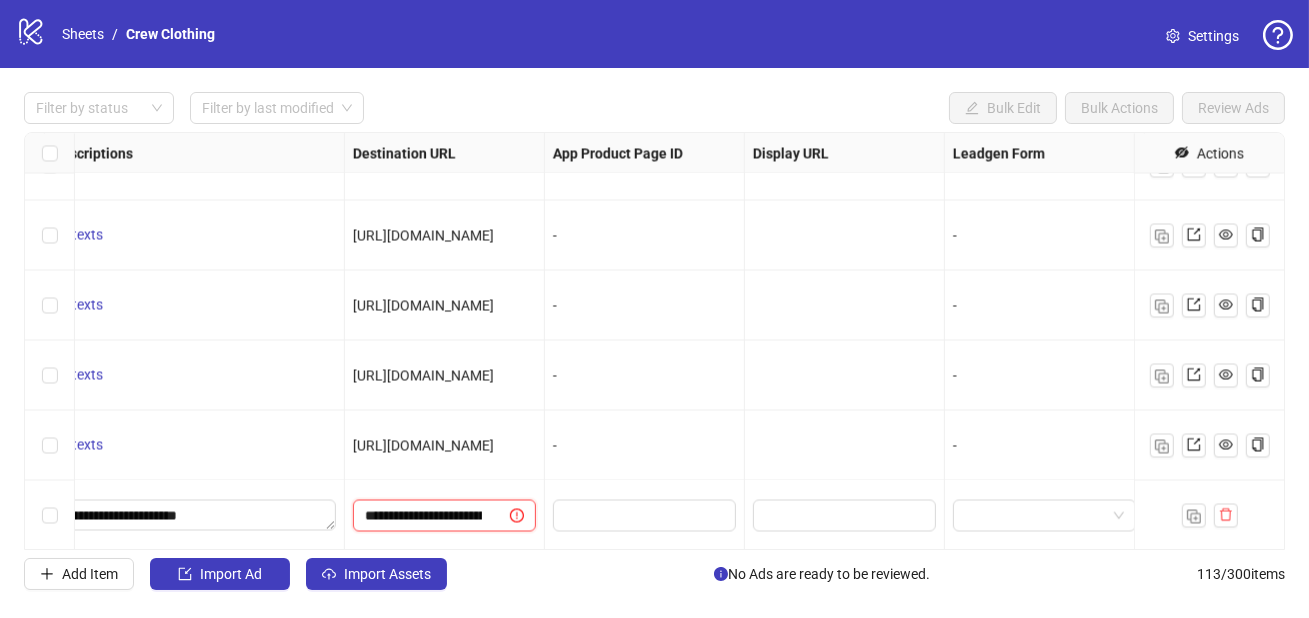 scroll, scrollTop: 0, scrollLeft: 705, axis: horizontal 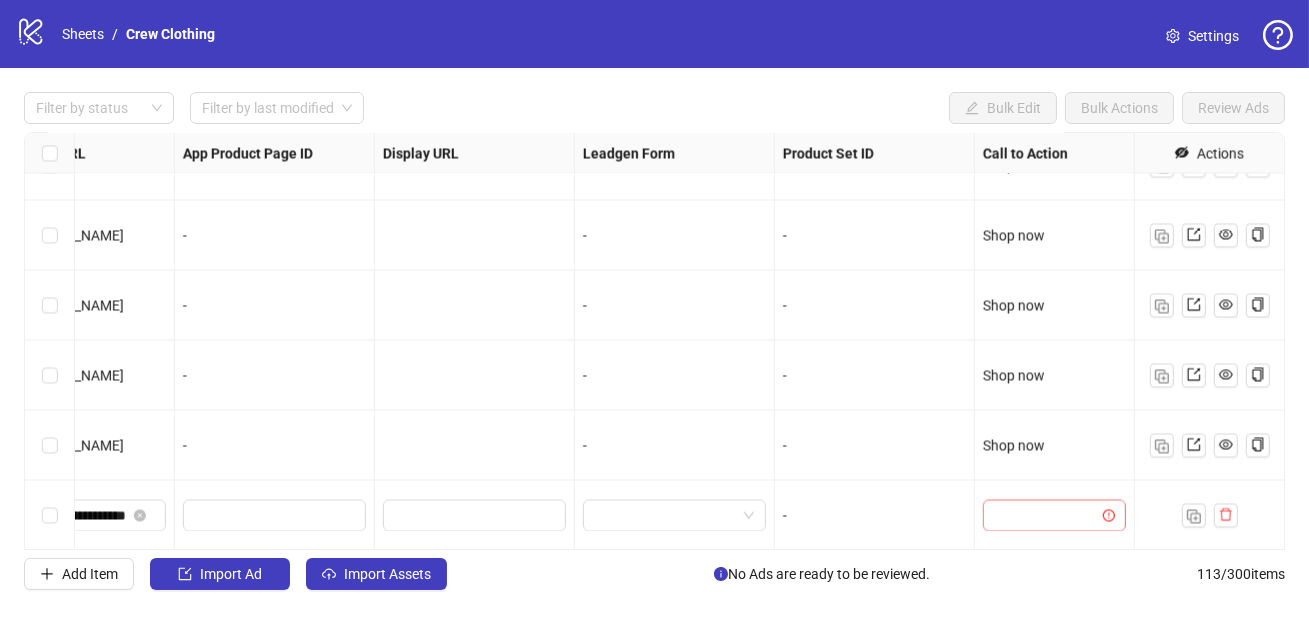 click at bounding box center (1045, 515) 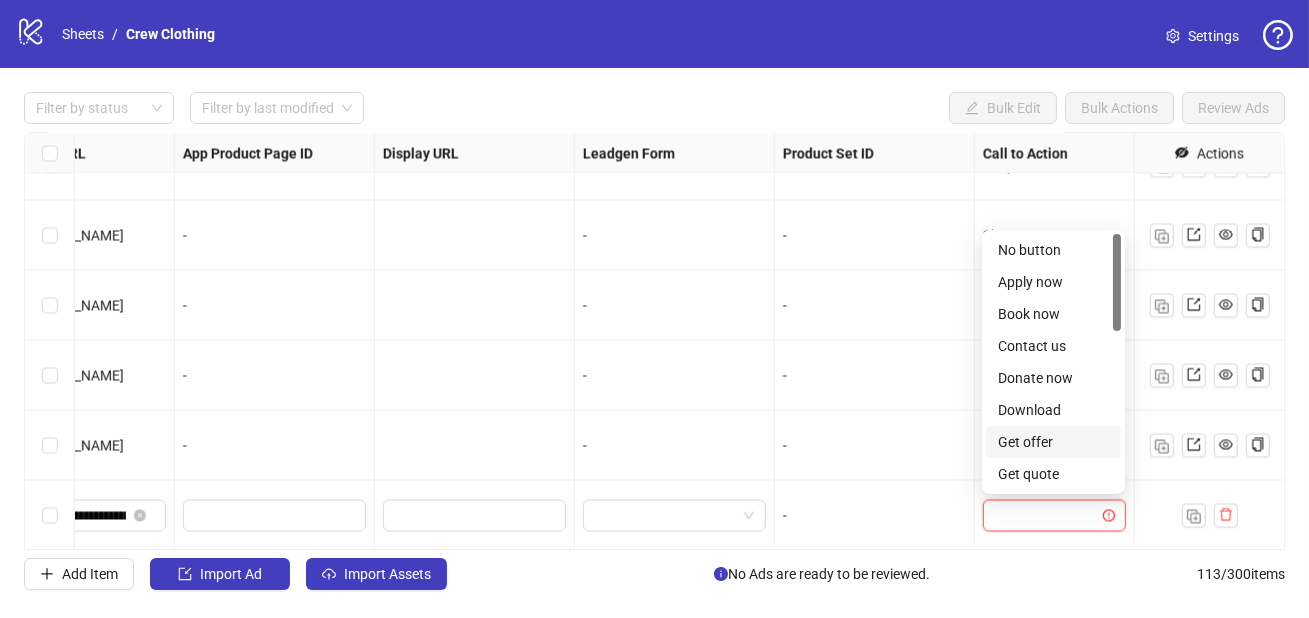 scroll, scrollTop: 415, scrollLeft: 0, axis: vertical 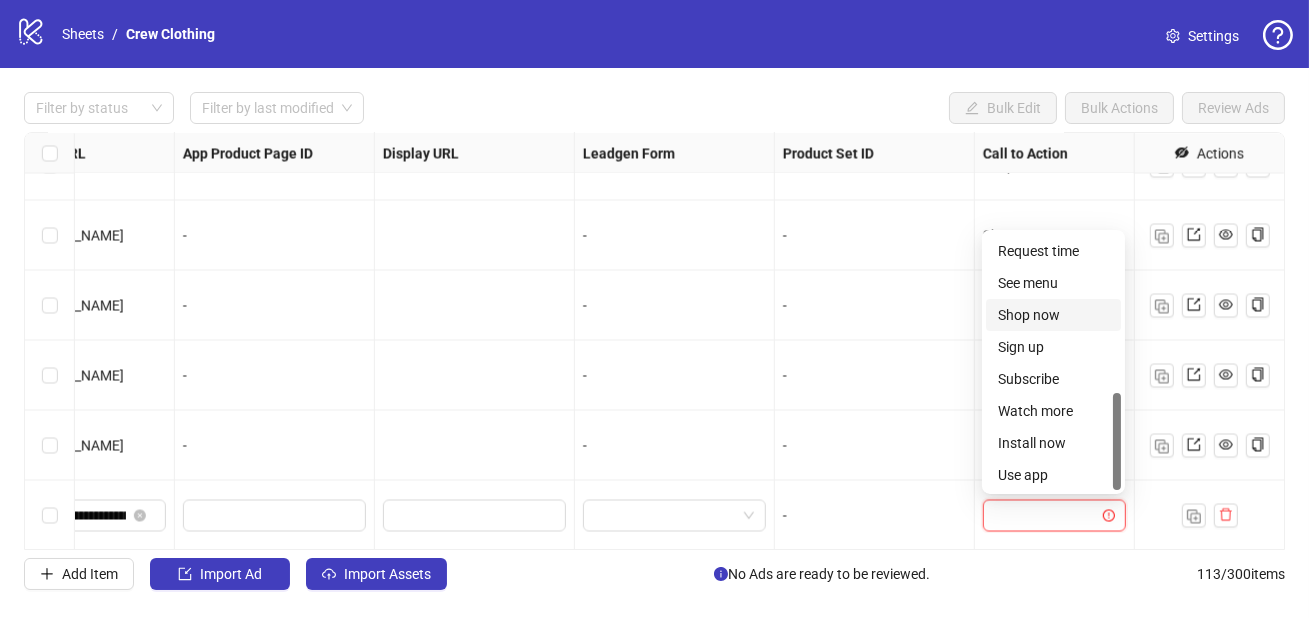 click on "Shop now" at bounding box center (1053, 315) 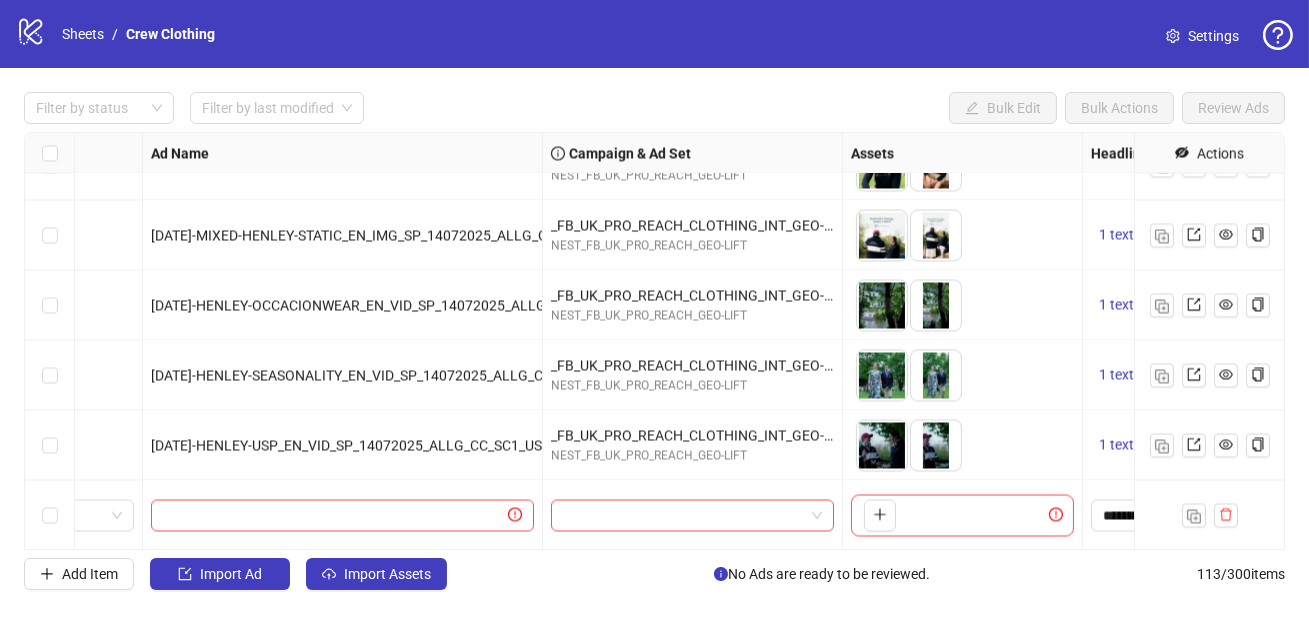 scroll, scrollTop: 7533, scrollLeft: 132, axis: both 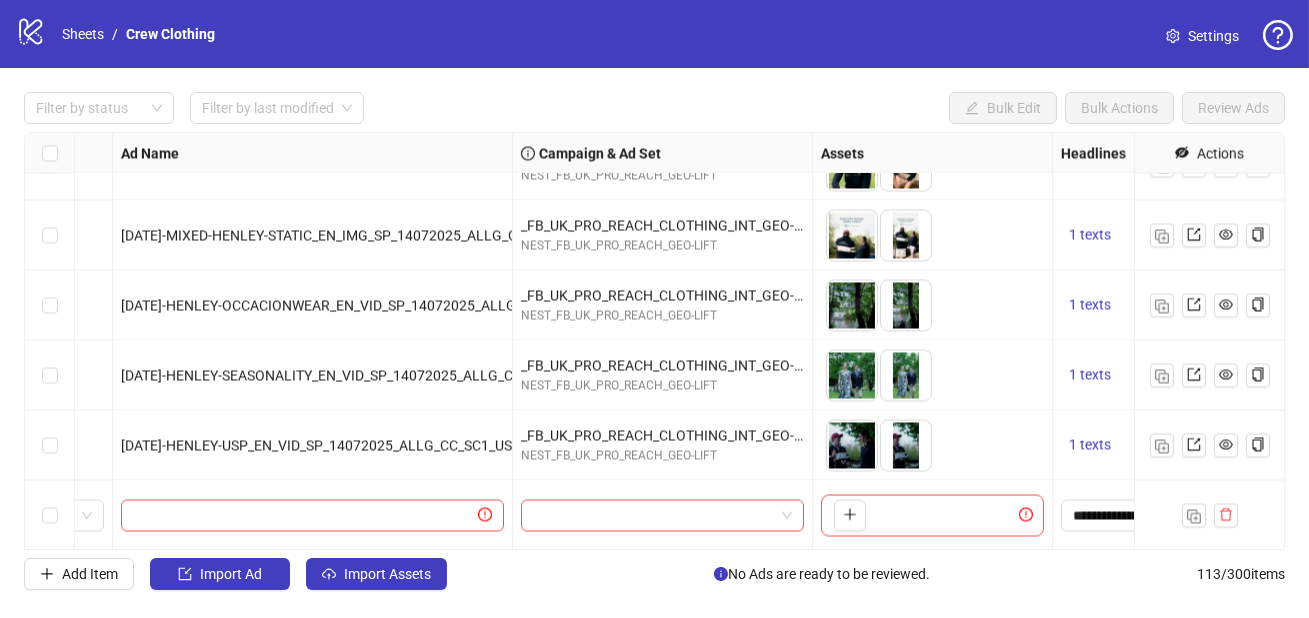 click on "Ad Format Ad Name Campaign & Ad Set Assets Headlines Primary Texts Descriptions Destination URL App Product Page ID Display URL Leadgen Form Product Set ID Call to Action Actions Single image [DATE]-WW-HENLEY-STATIC_EN_IMG_SP_14072025_ALLG_CC_SC1_USP10_WW _FB_UK_PRO_REACH_CLOTHING_INT_GEO-GROUP-A_A+_ALLG_18+_12062025 NEST_FB_UK_PRO_REACH_GEO-LIFT
To pick up a draggable item, press the space bar.
While dragging, use the arrow keys to move the item.
Press space again to drop the item in its new position, or press escape to cancel.
1 texts 1 texts Single image [DATE]-[PERSON_NAME]-STATIC_EN_IMG_SP_14072025_ALLG_CC_SC1_USP10_MW _FB_UK_PRO_REACH_CLOTHING_INT_GEO-GROUP-A_A+_ALLG_18+_12062025 NEST_FB_UK_PRO_REACH_GEO-LIFT
To pick up a draggable item, press the space bar.
While dragging, use the arrow keys to move the item.
Press space again to drop the item in its new position, or press escape to cancel.
1 texts 1 texts Single image NEST_FB_UK_PRO_REACH_GEO-LIFT 1 texts 1 texts Single video" at bounding box center (654, 341) 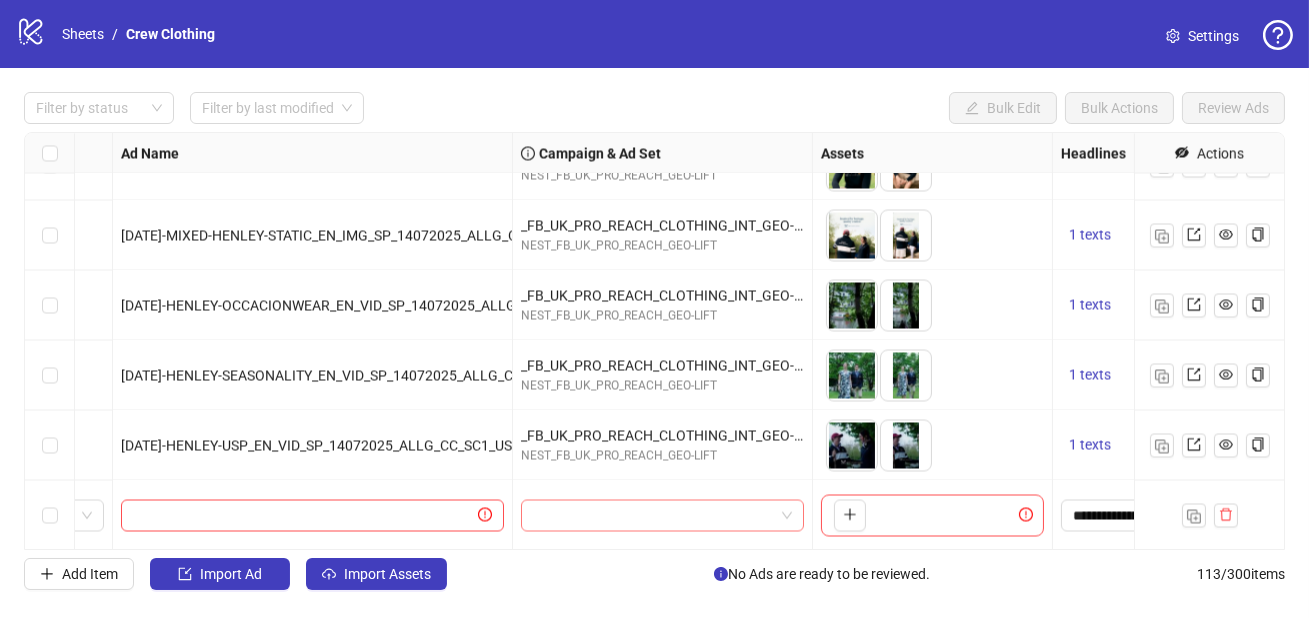click at bounding box center [653, 515] 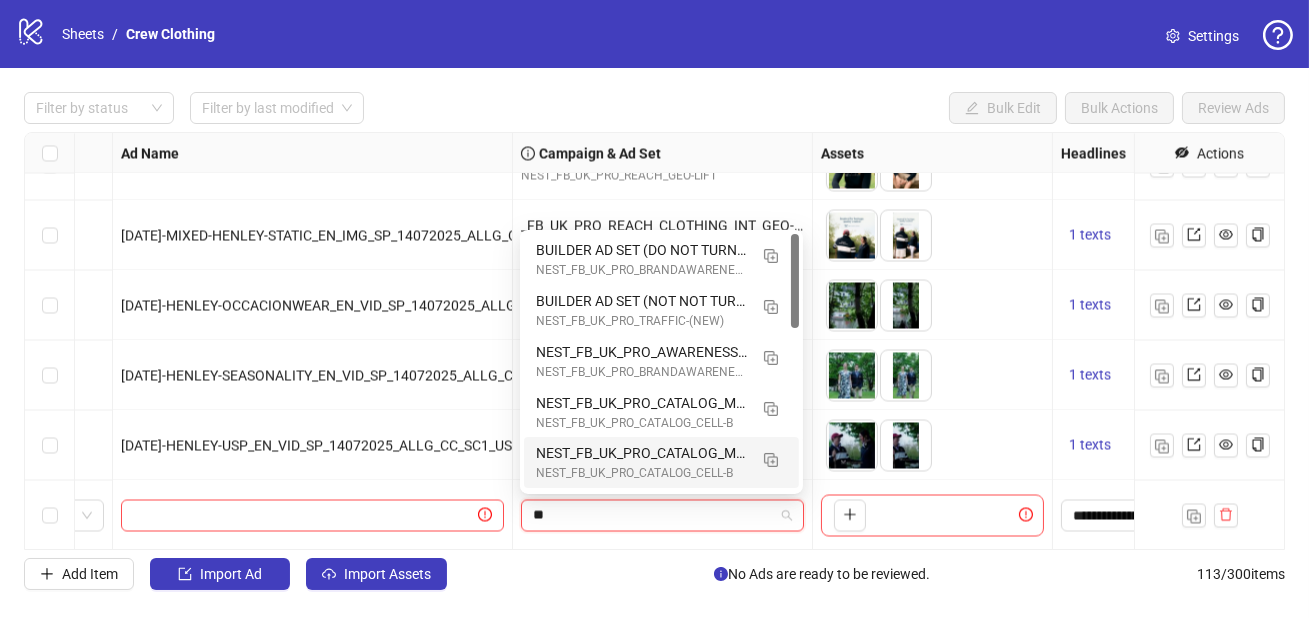 type on "*" 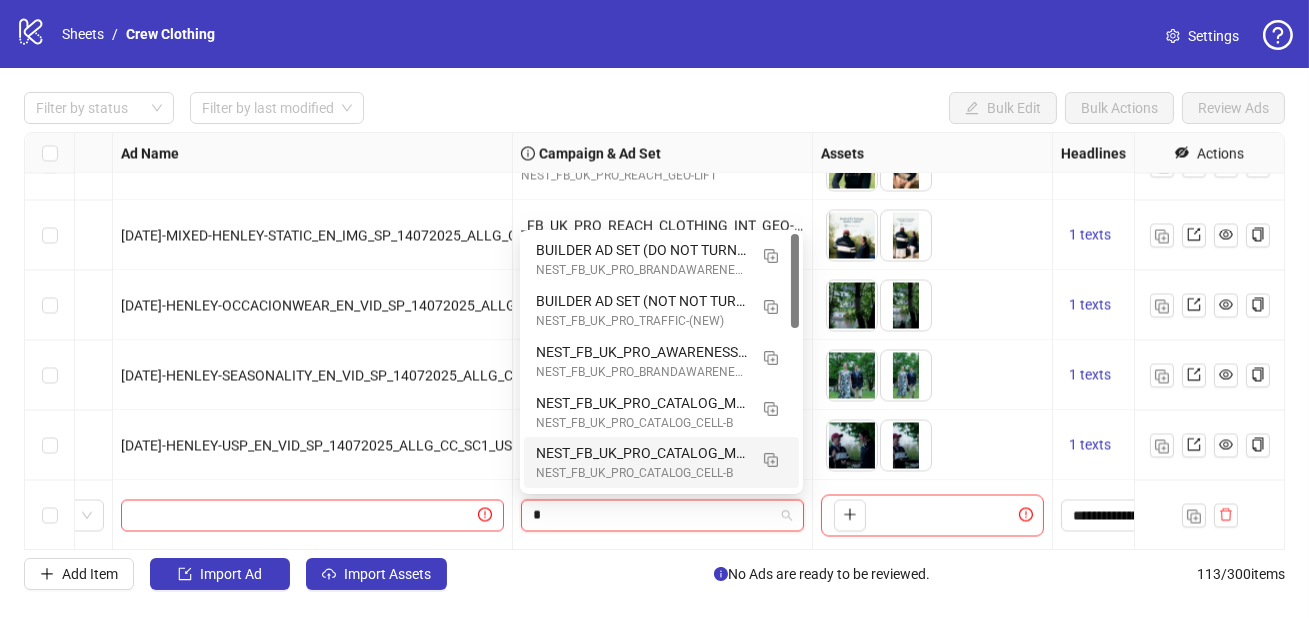 type 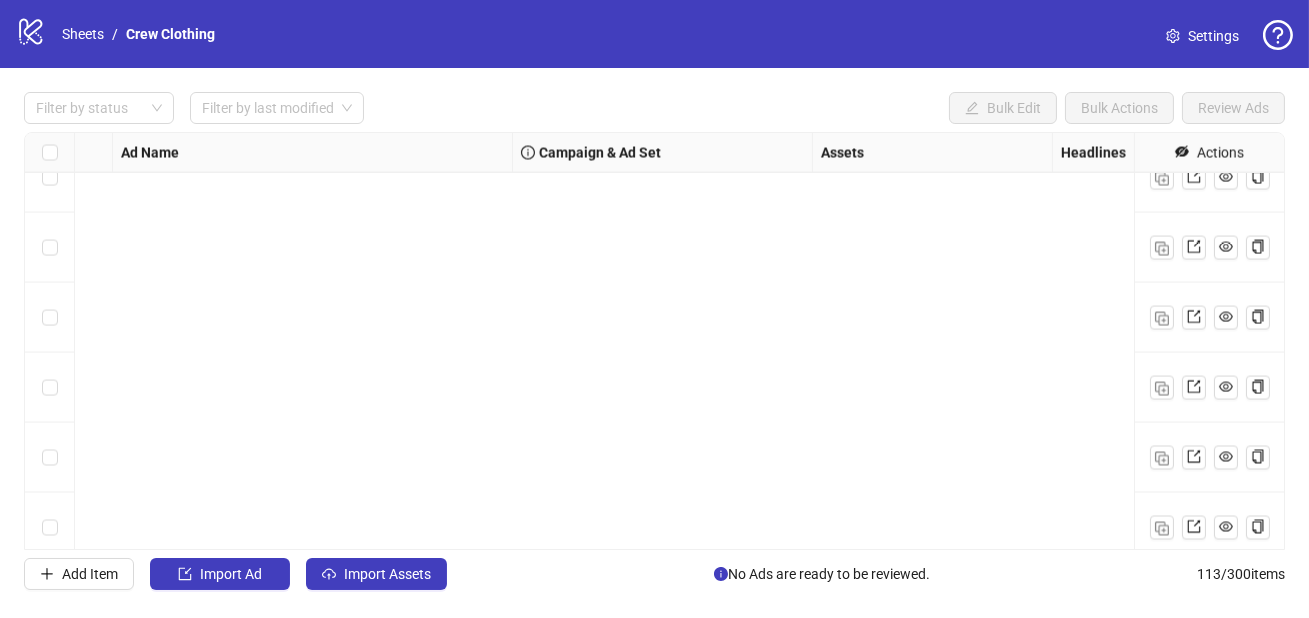 scroll, scrollTop: 7533, scrollLeft: 132, axis: both 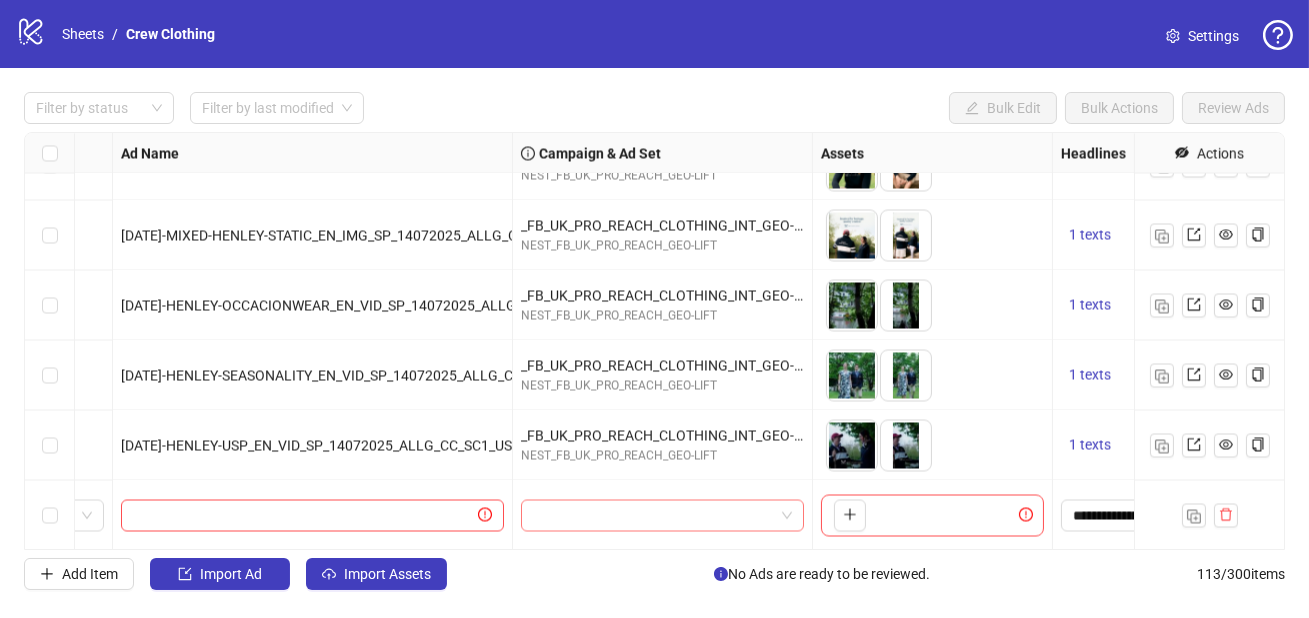 click at bounding box center (653, 515) 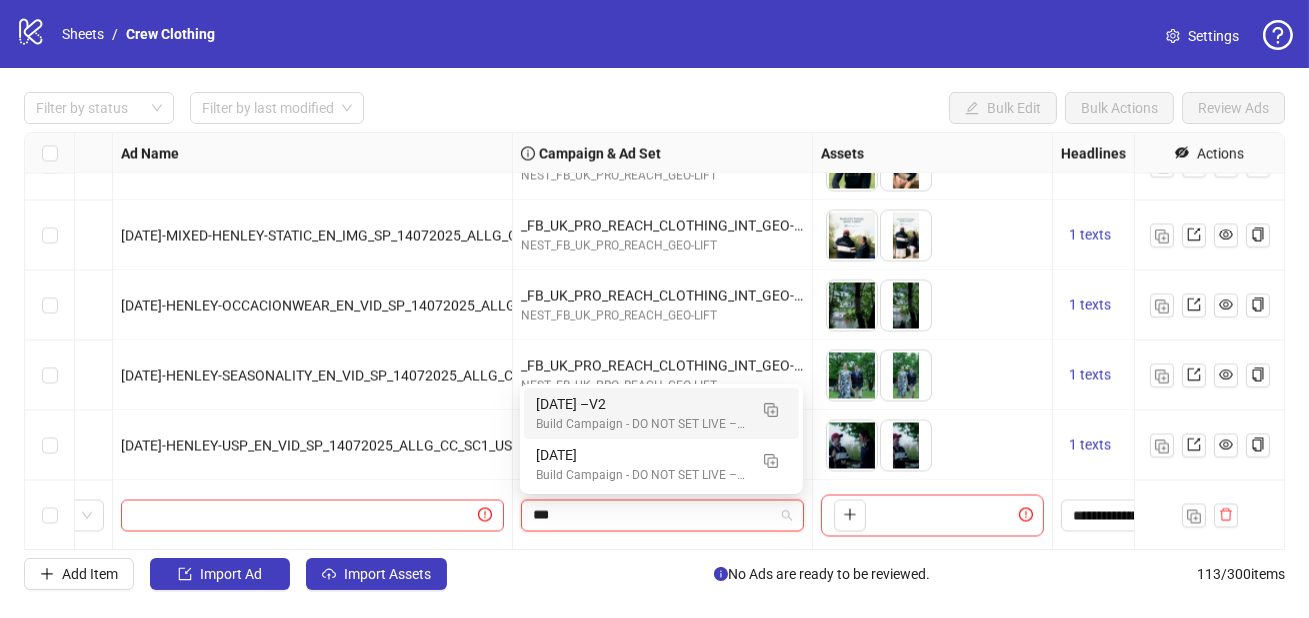 type on "****" 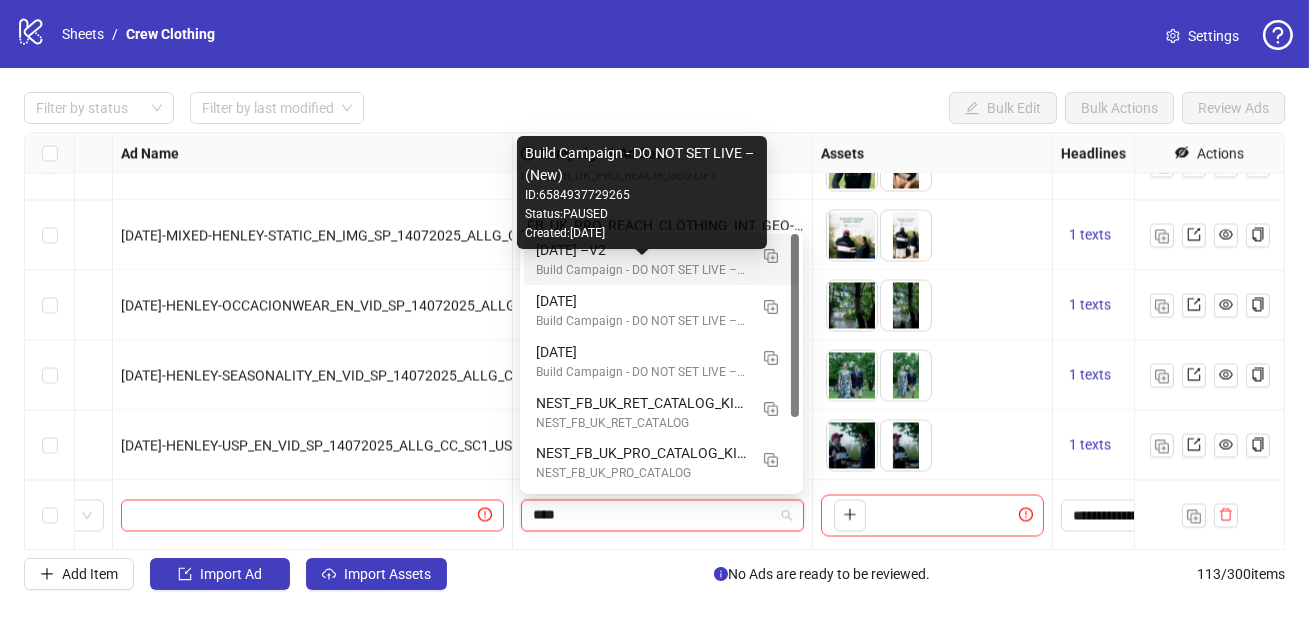 click on "Build Campaign - DO NOT SET LIVE – (New)" at bounding box center (641, 270) 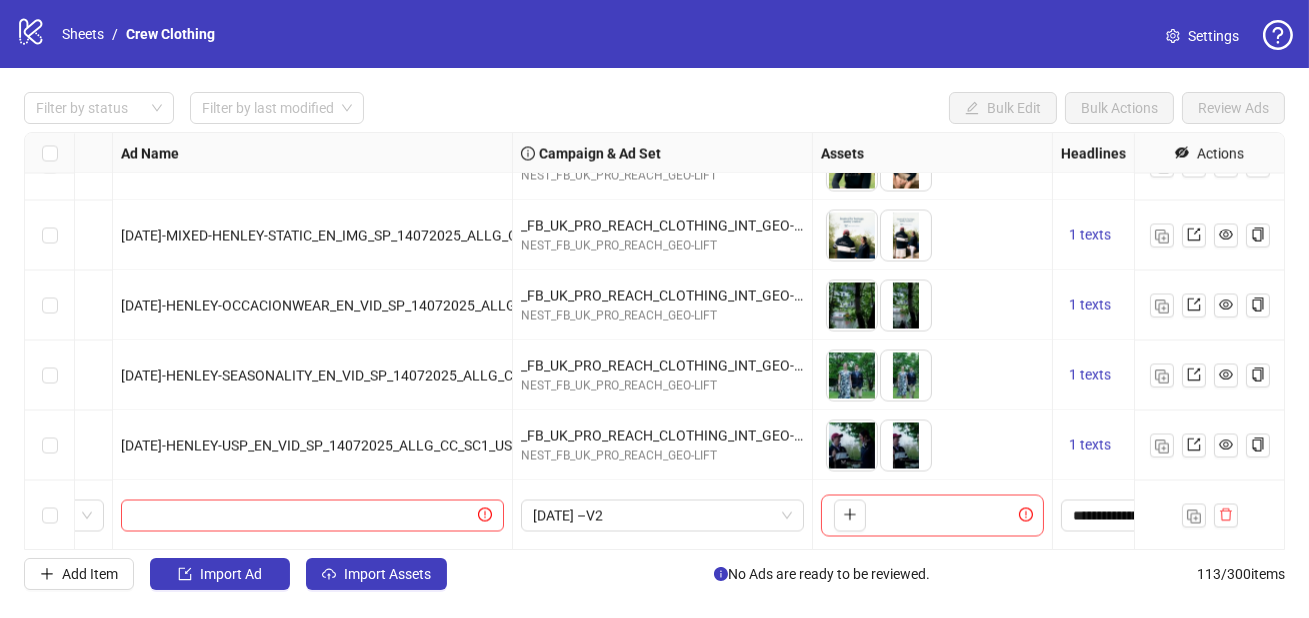 scroll, scrollTop: 7533, scrollLeft: 0, axis: vertical 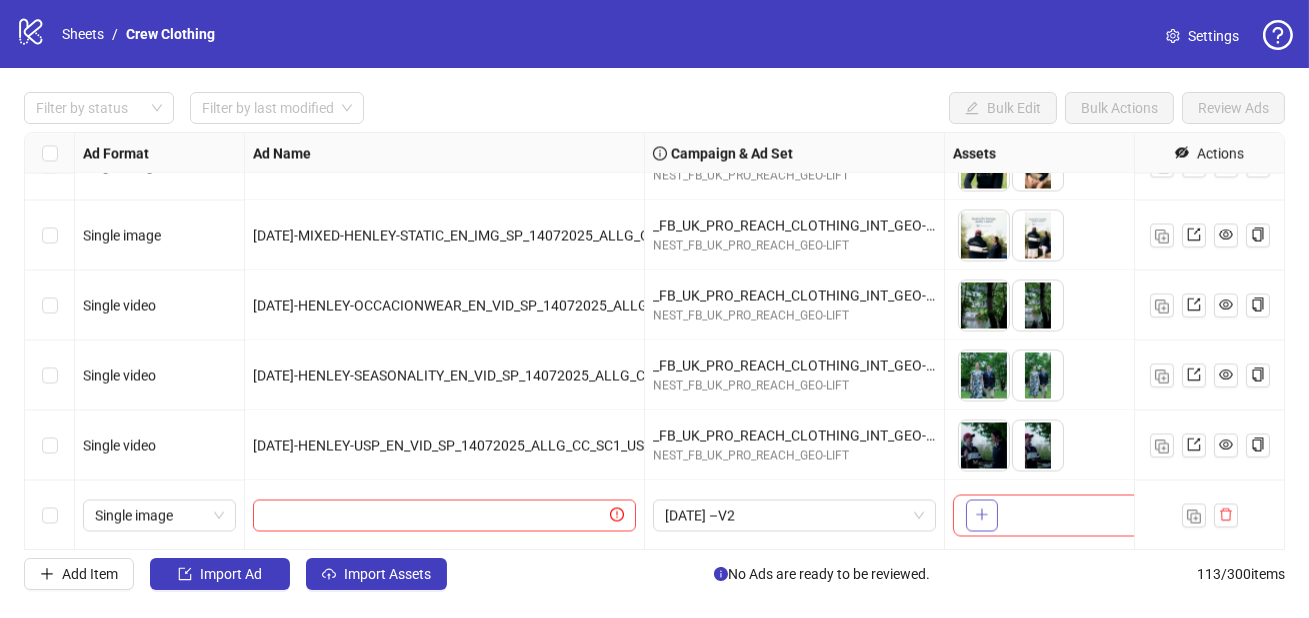 click 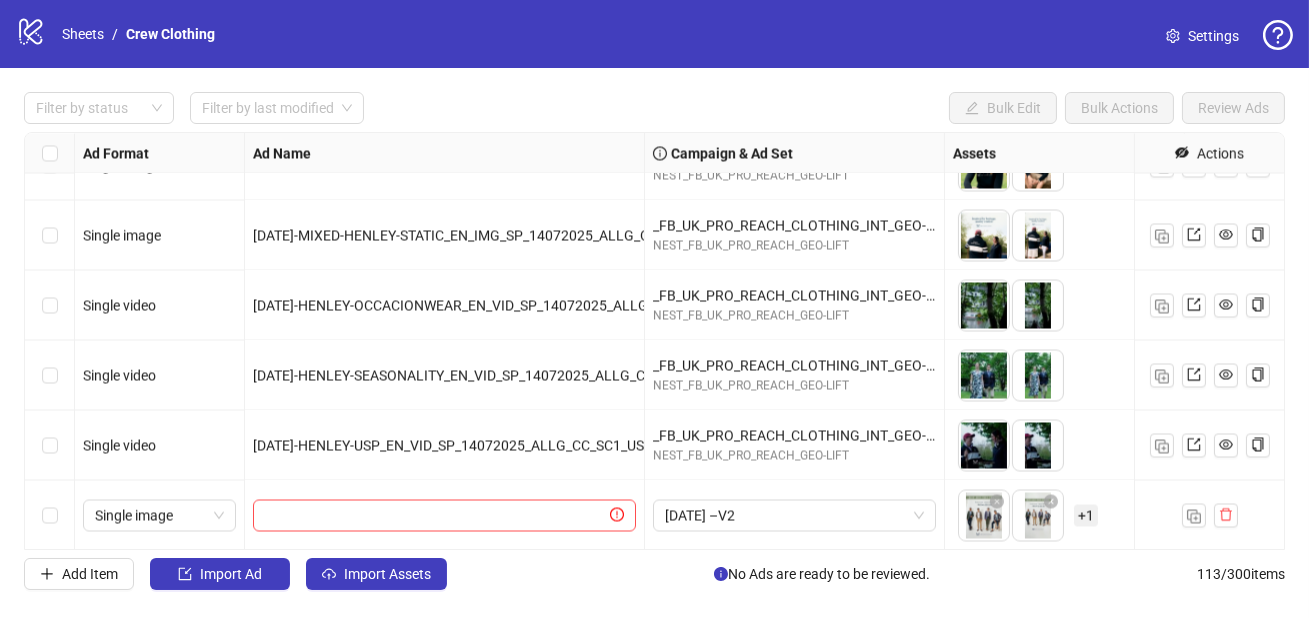 click on "To pick up a draggable item, press the space bar.
While dragging, use the arrow keys to move the item.
Press space again to drop the item in its new position, or press escape to cancel.
+ 1" at bounding box center (1028, 515) 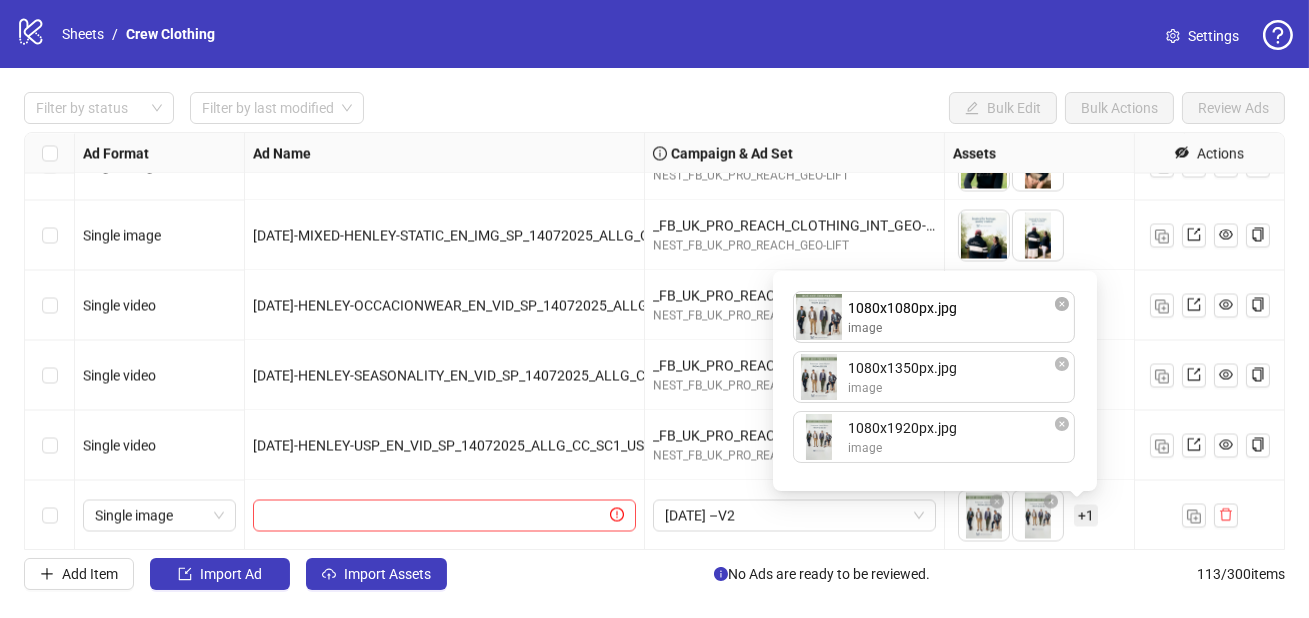 drag, startPoint x: 973, startPoint y: 436, endPoint x: 964, endPoint y: 310, distance: 126.32102 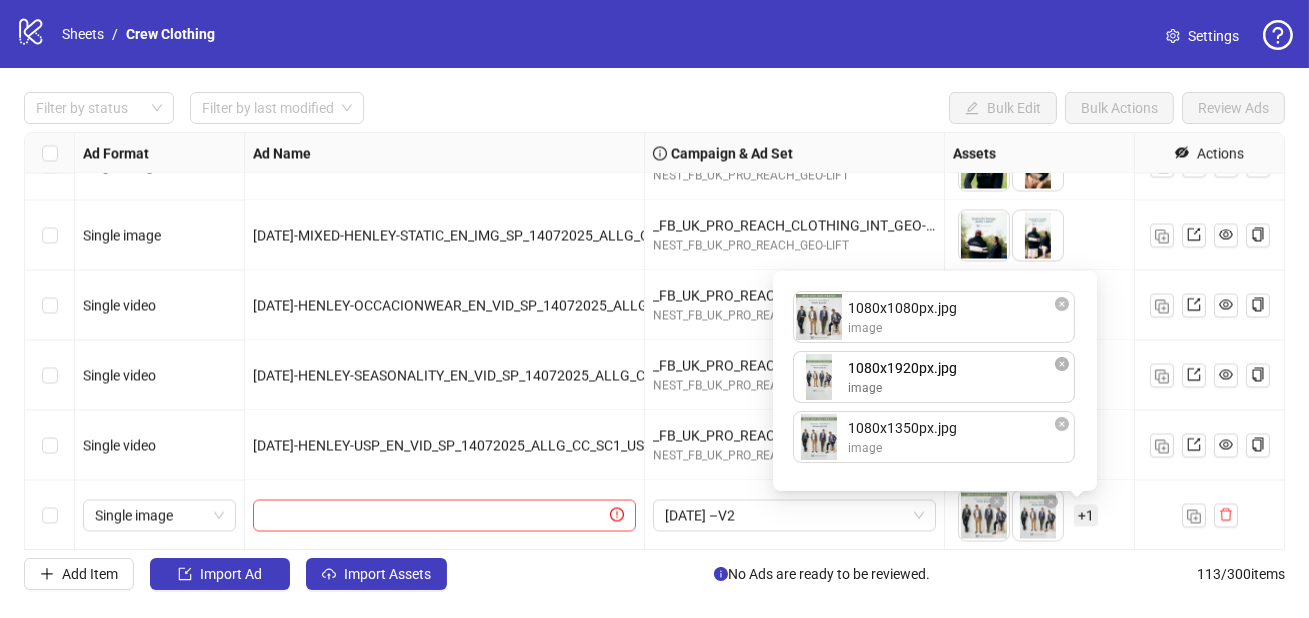 drag, startPoint x: 955, startPoint y: 439, endPoint x: 955, endPoint y: 373, distance: 66 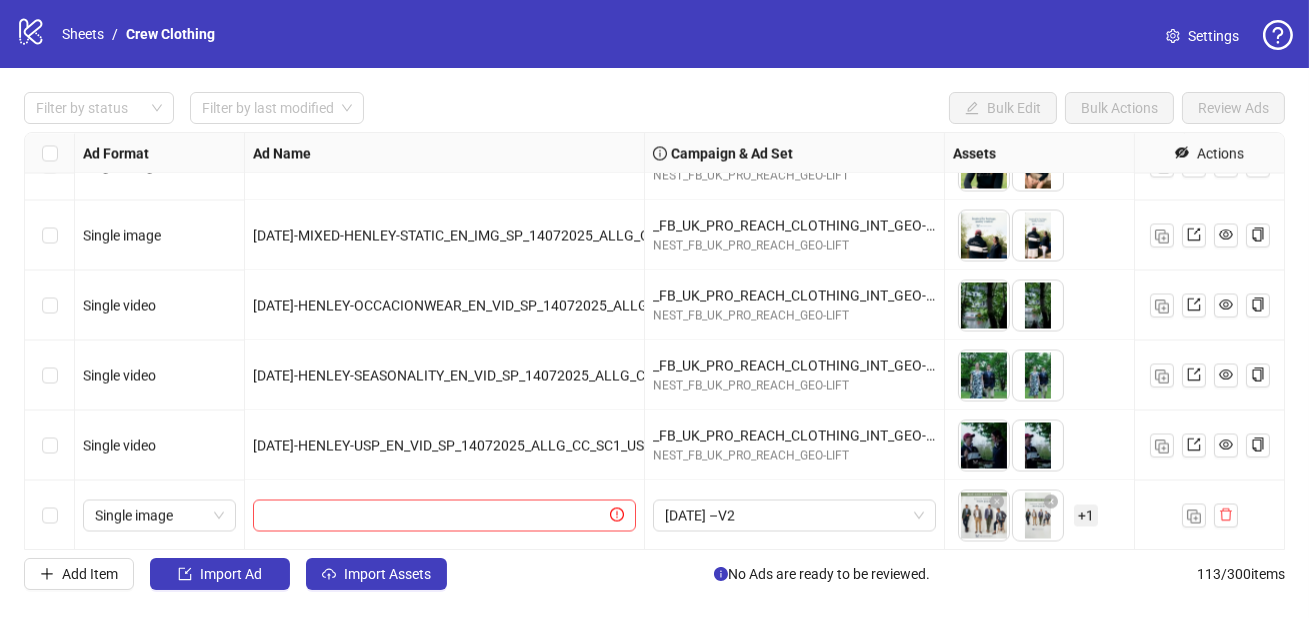 click on "Add Item Import Ad Import Assets  No Ads are ready to be reviewed. 113 / 300  items" at bounding box center [654, 574] 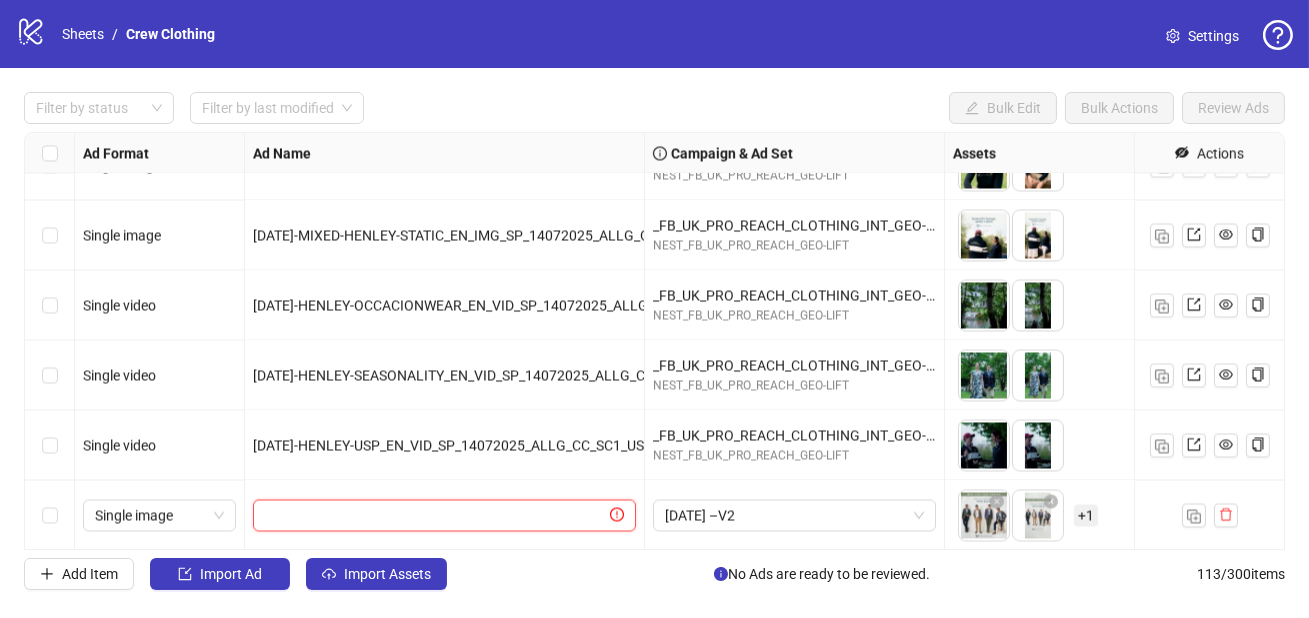 click at bounding box center [435, 515] 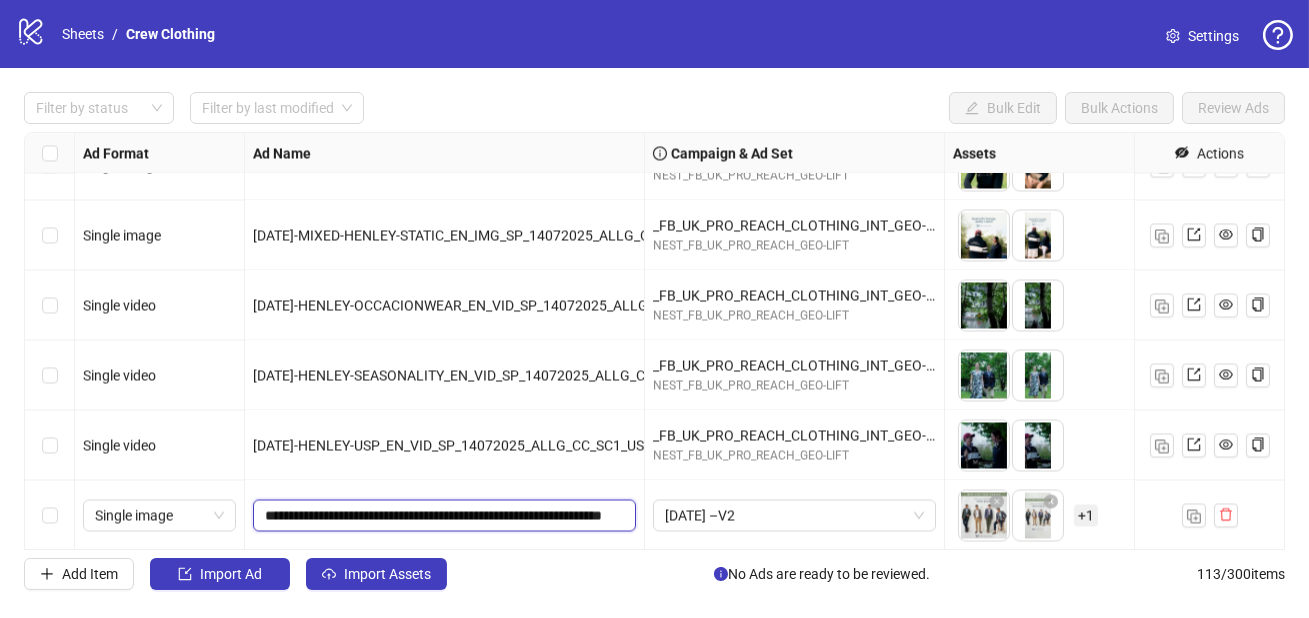 scroll, scrollTop: 0, scrollLeft: 167, axis: horizontal 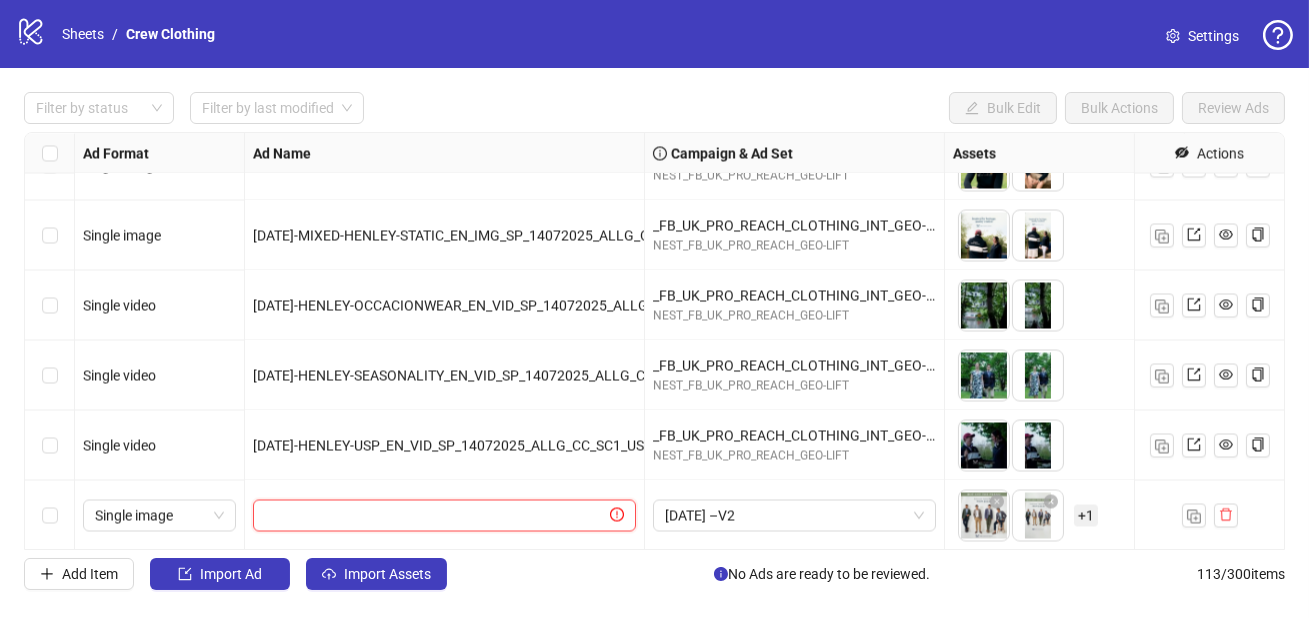 click at bounding box center [435, 515] 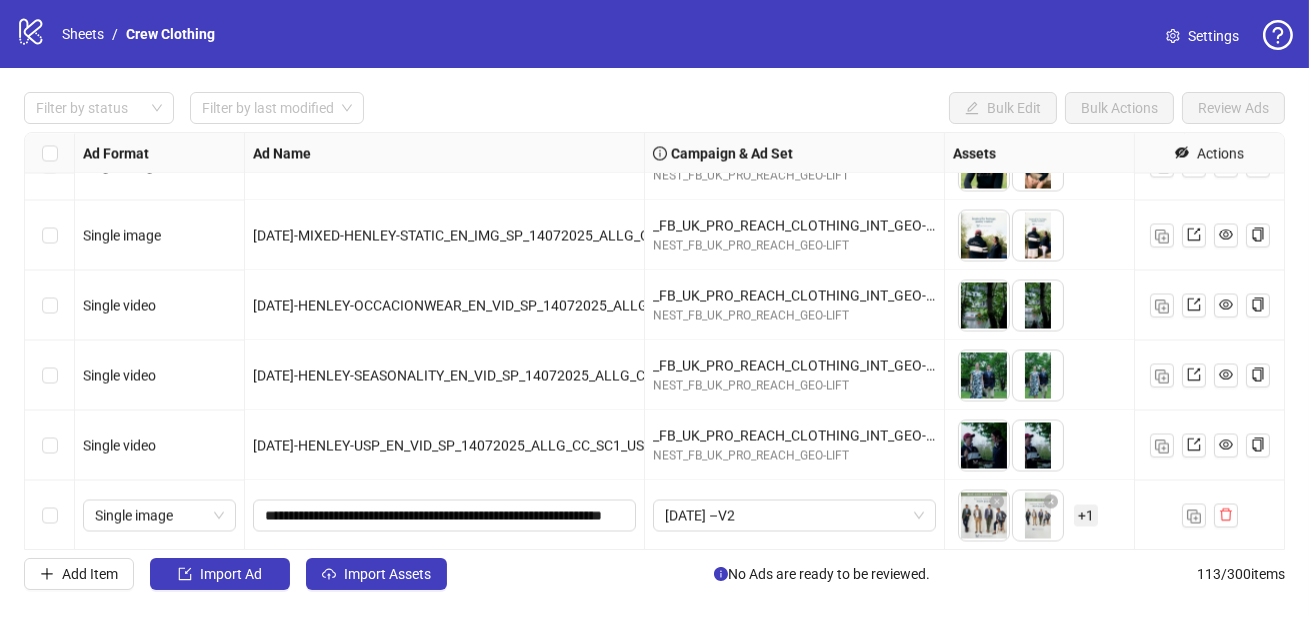 click on "[DATE]-HENLEY-USP_EN_VID_SP_14072025_ALLG_CC_SC1_USP10_HENLEY" at bounding box center [445, 445] 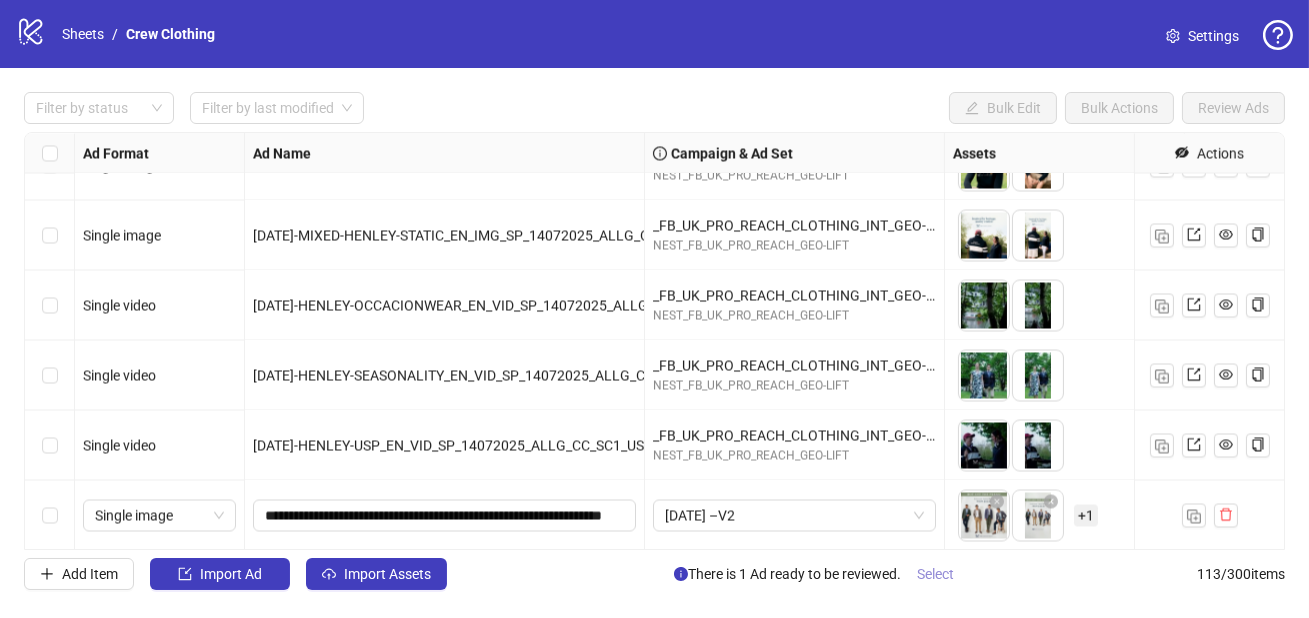 click on "Select" at bounding box center [935, 574] 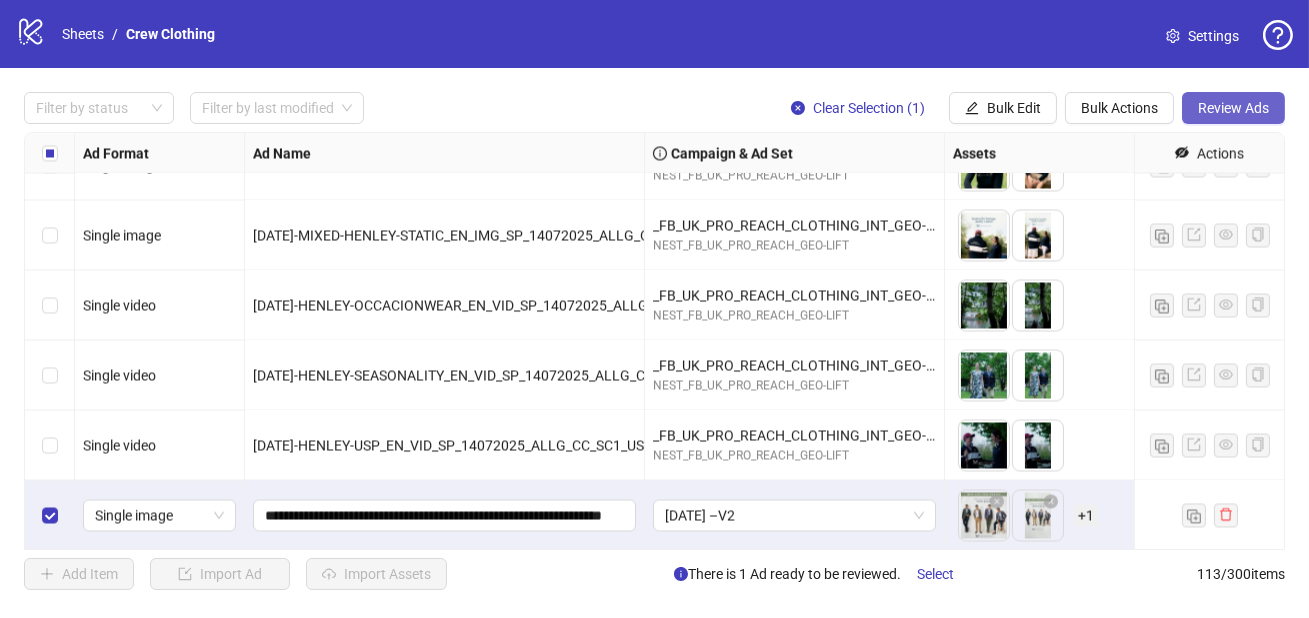 click on "Review Ads" at bounding box center [1233, 108] 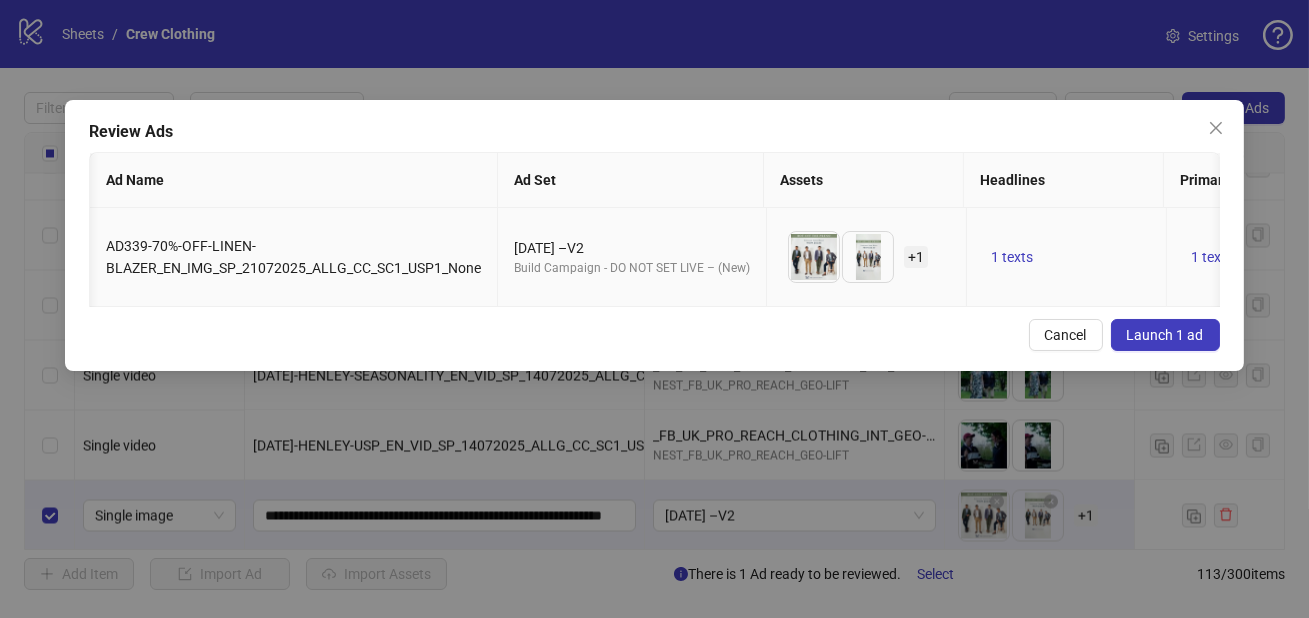 scroll, scrollTop: 0, scrollLeft: 40, axis: horizontal 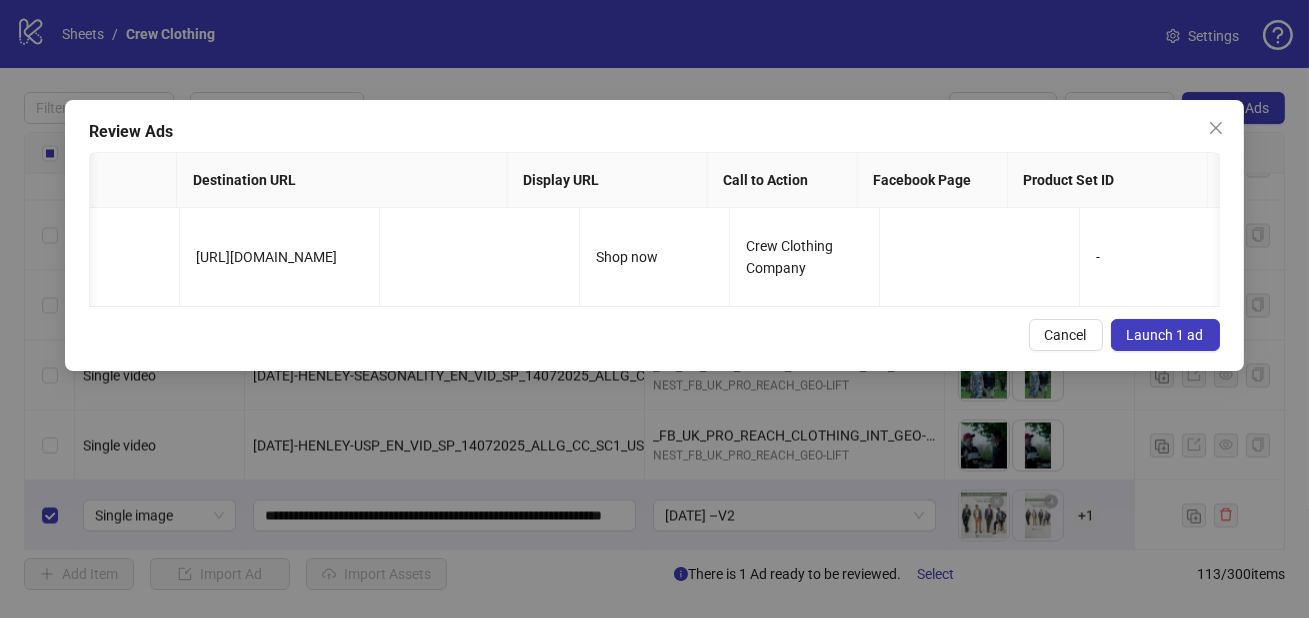 click on "Launch 1 ad" at bounding box center (1165, 335) 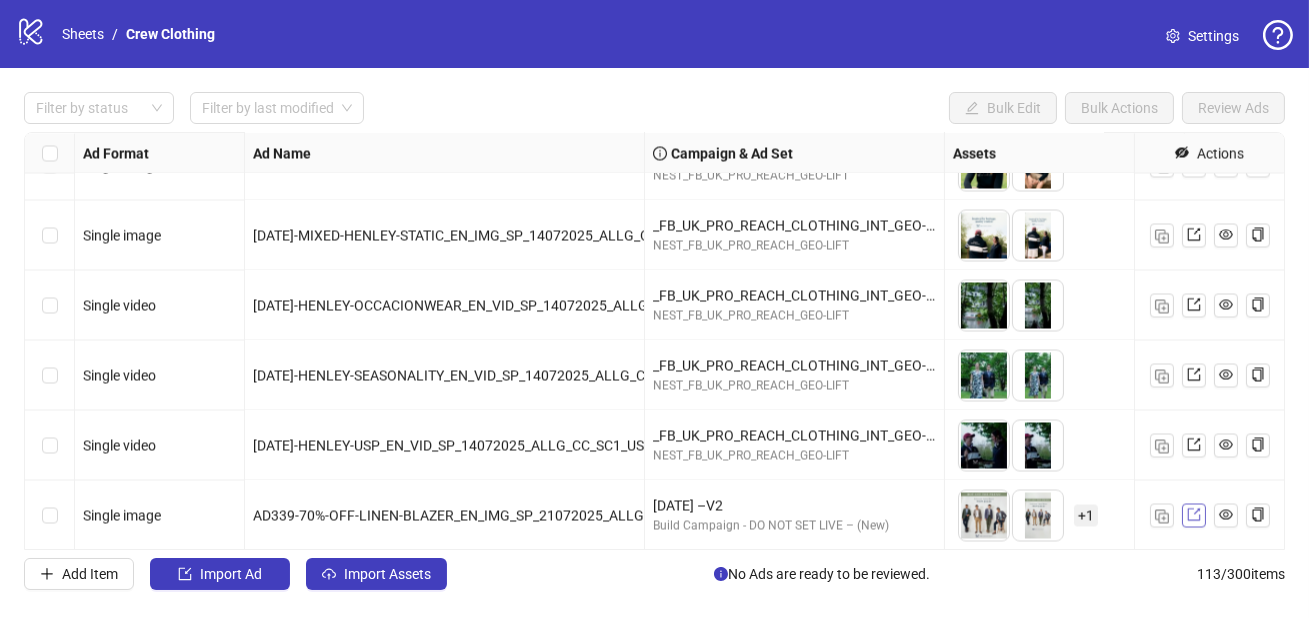 click at bounding box center [1194, 515] 